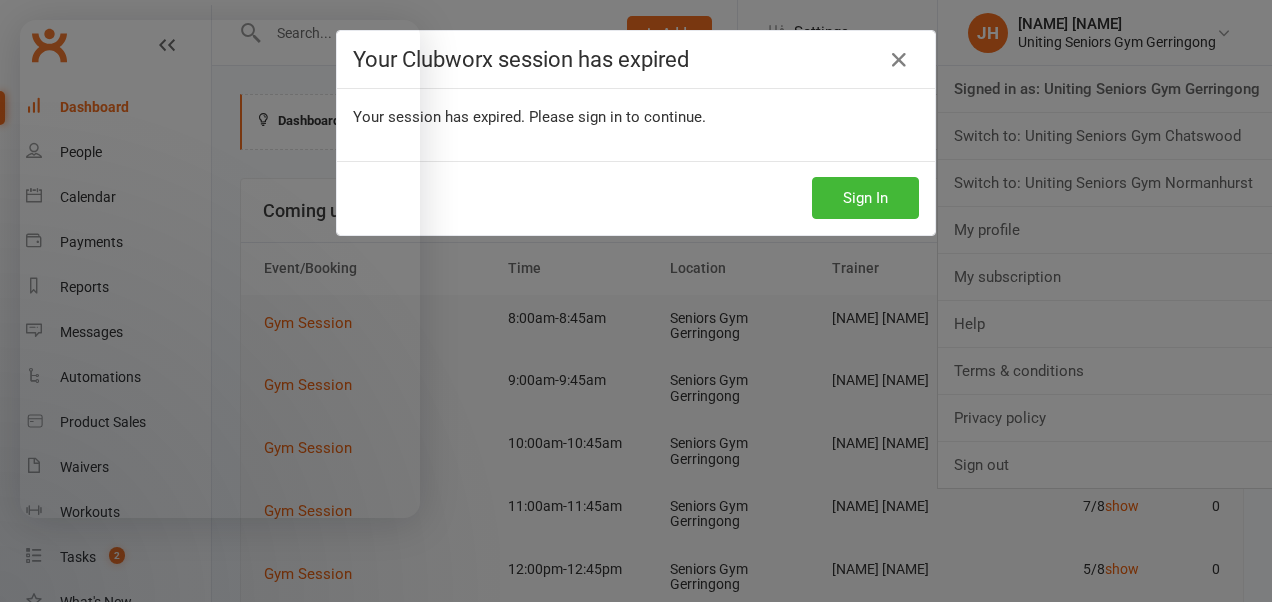 scroll, scrollTop: 300, scrollLeft: 0, axis: vertical 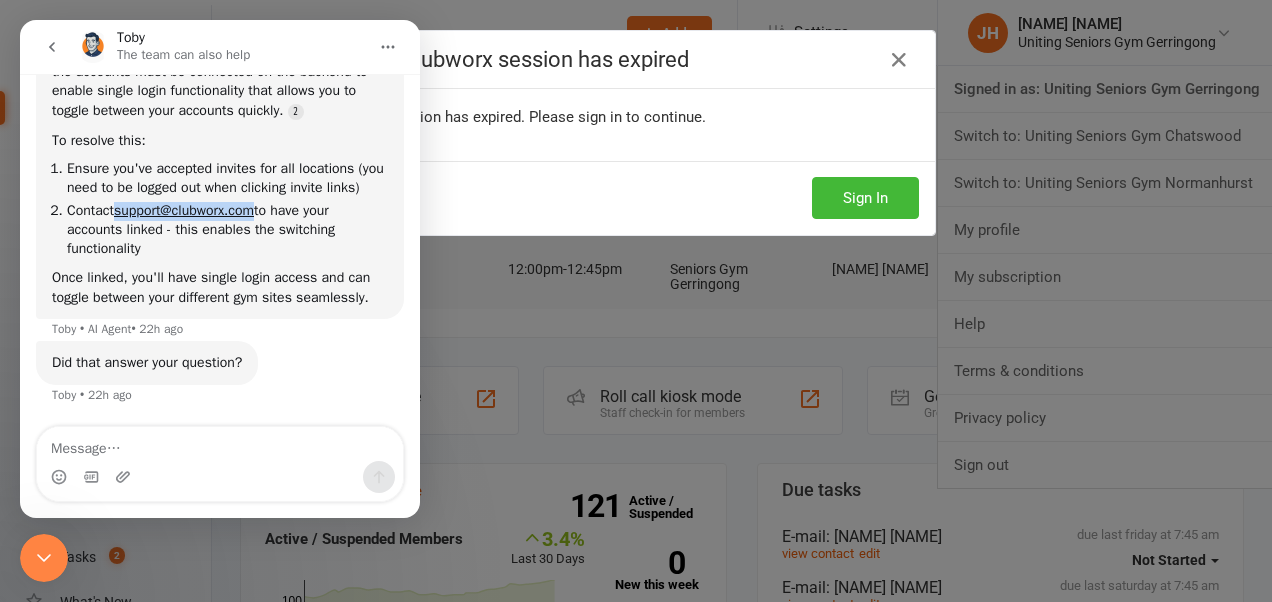 click 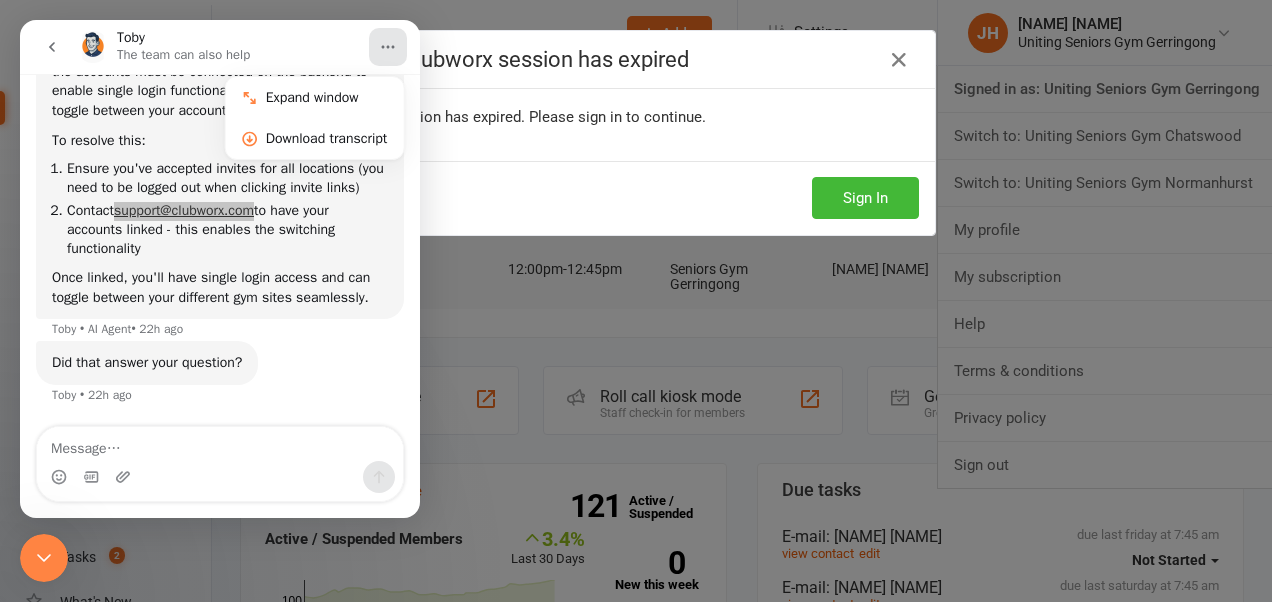 click on "Sign In" at bounding box center [636, 198] 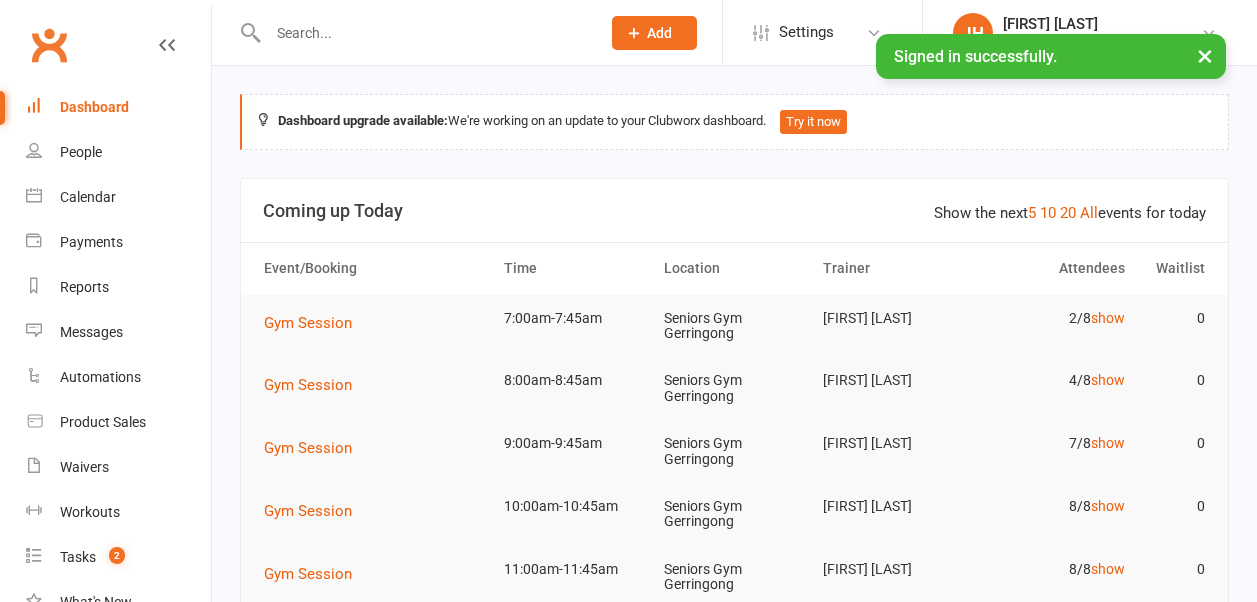 scroll, scrollTop: 0, scrollLeft: 0, axis: both 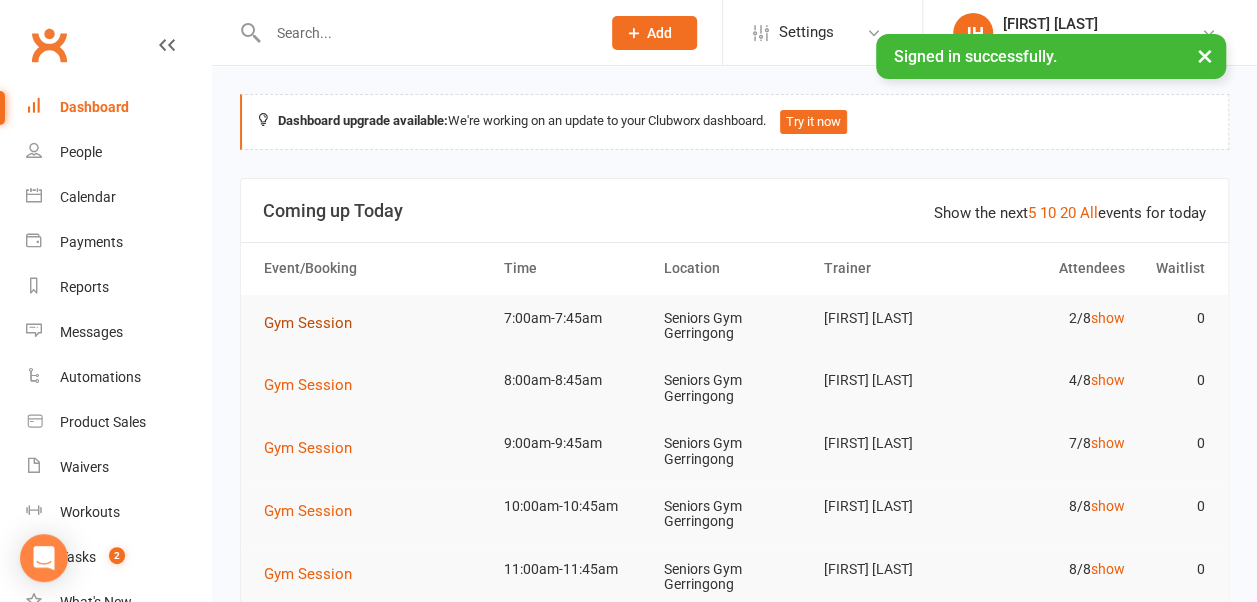 click on "Gym Session" at bounding box center [308, 323] 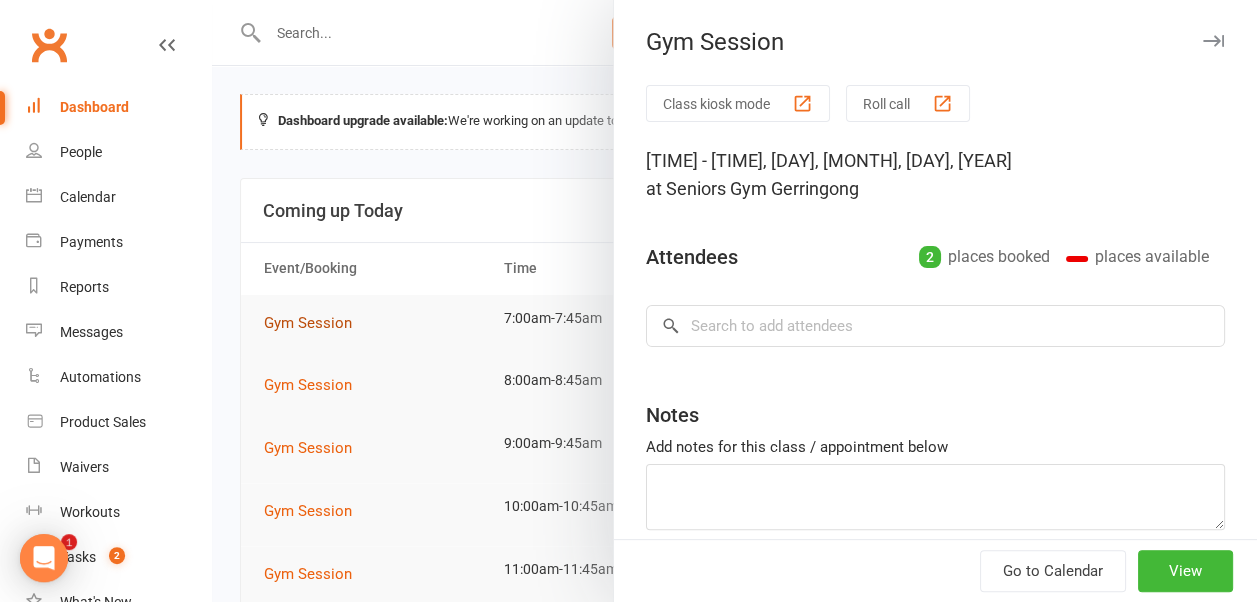 scroll, scrollTop: 0, scrollLeft: 0, axis: both 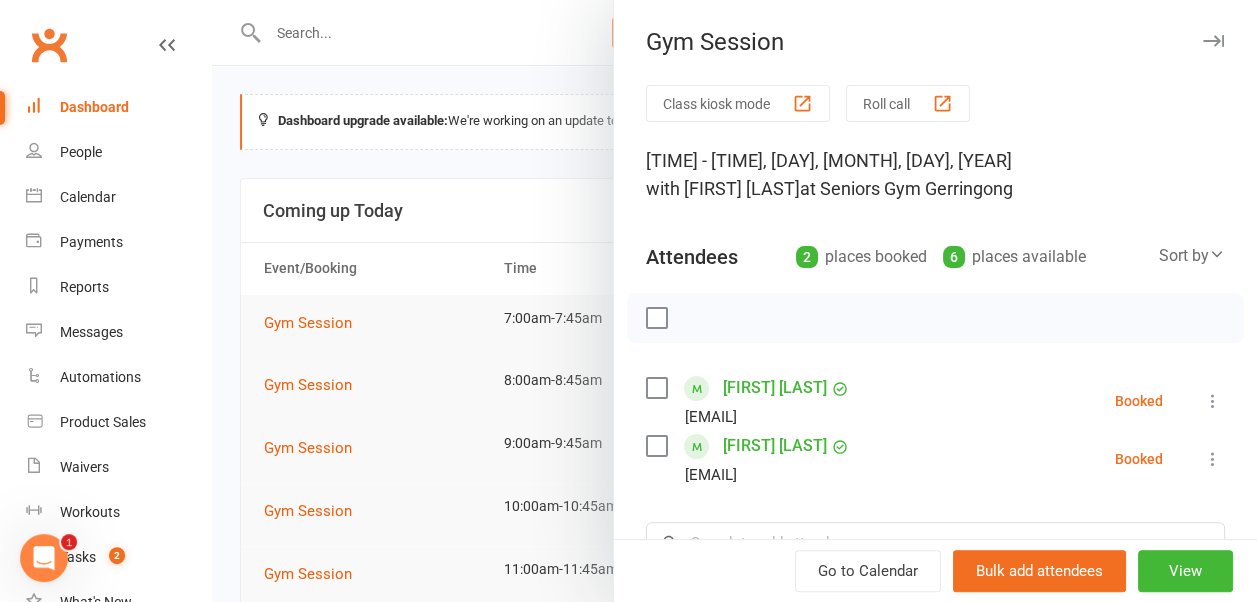 click at bounding box center (734, 301) 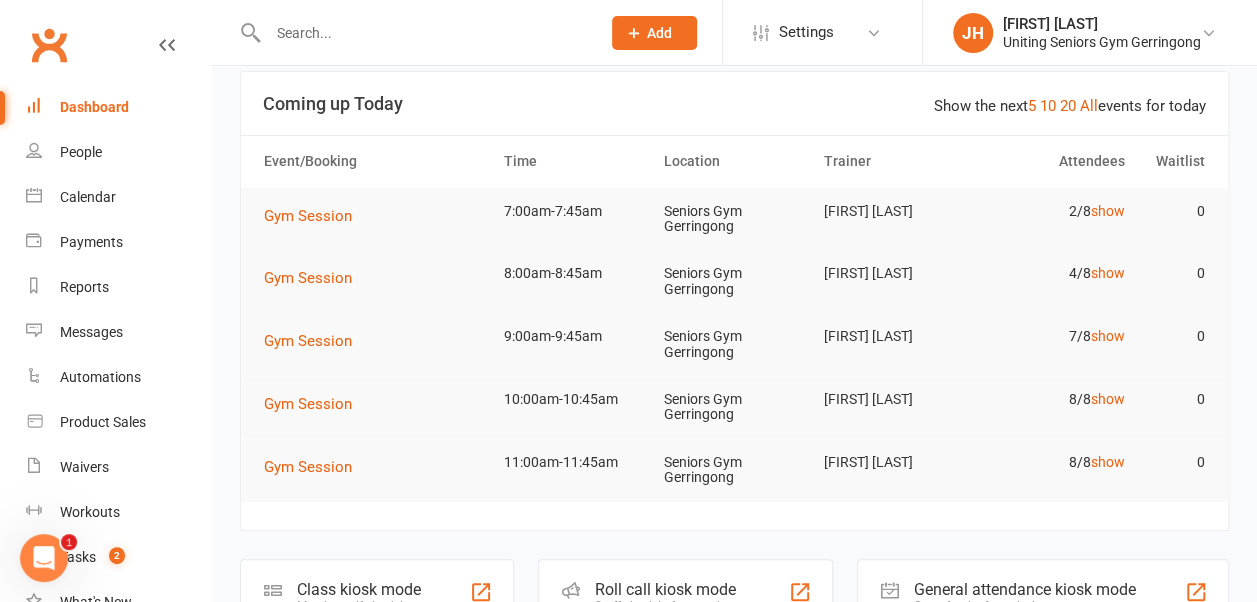scroll, scrollTop: 108, scrollLeft: 0, axis: vertical 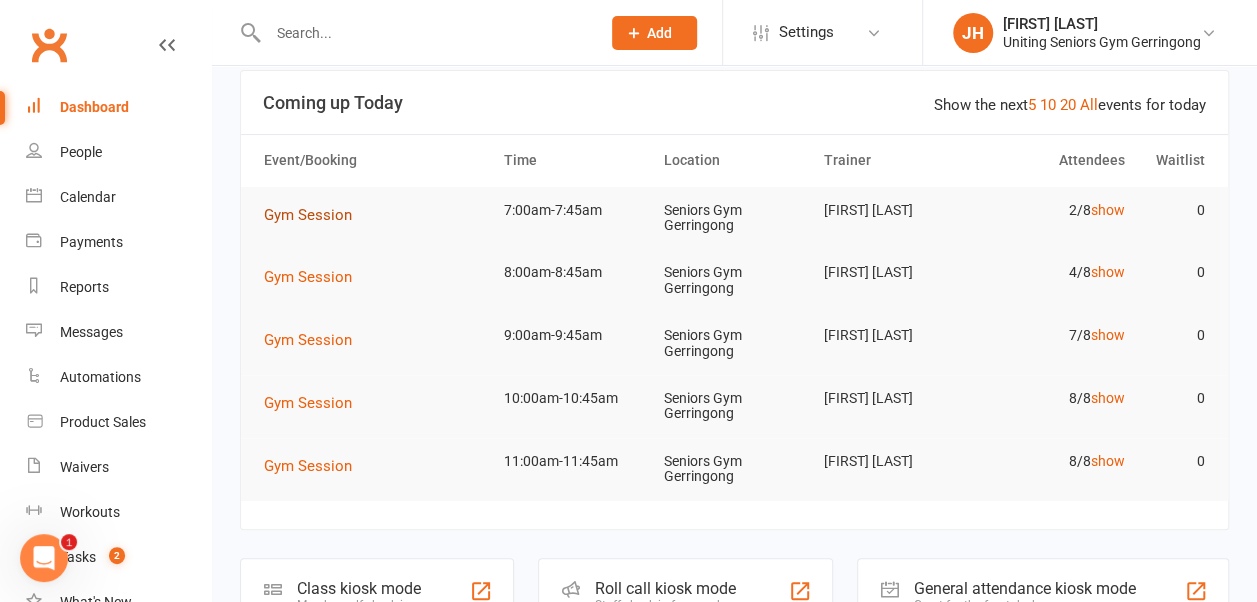 click on "Gym Session" at bounding box center [308, 215] 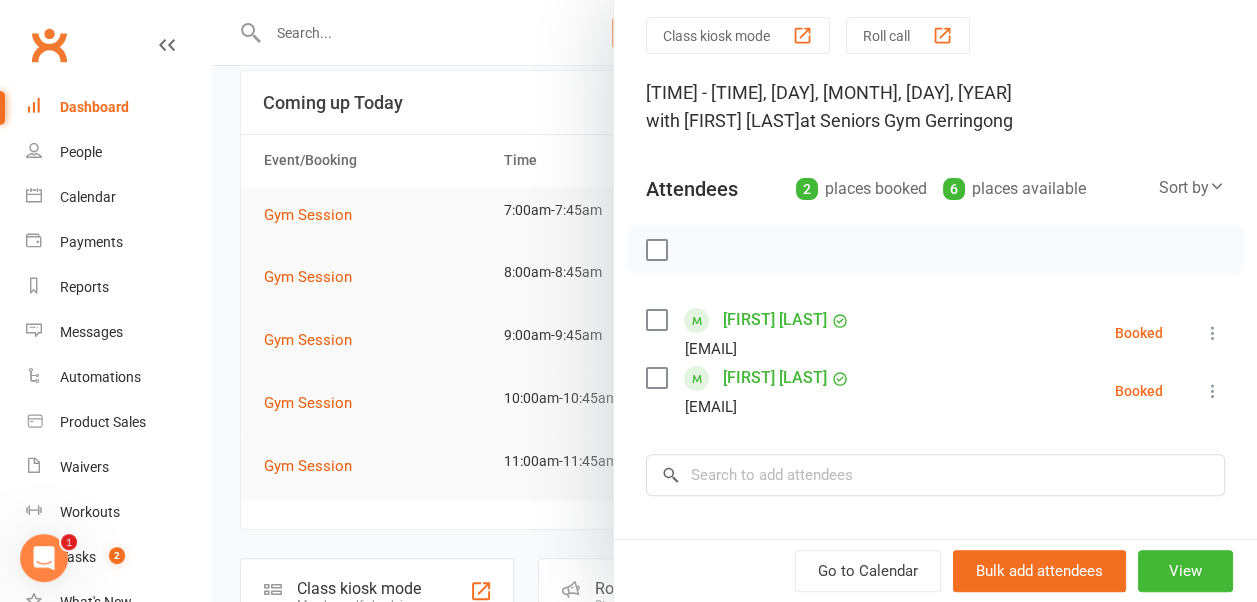 scroll, scrollTop: 100, scrollLeft: 0, axis: vertical 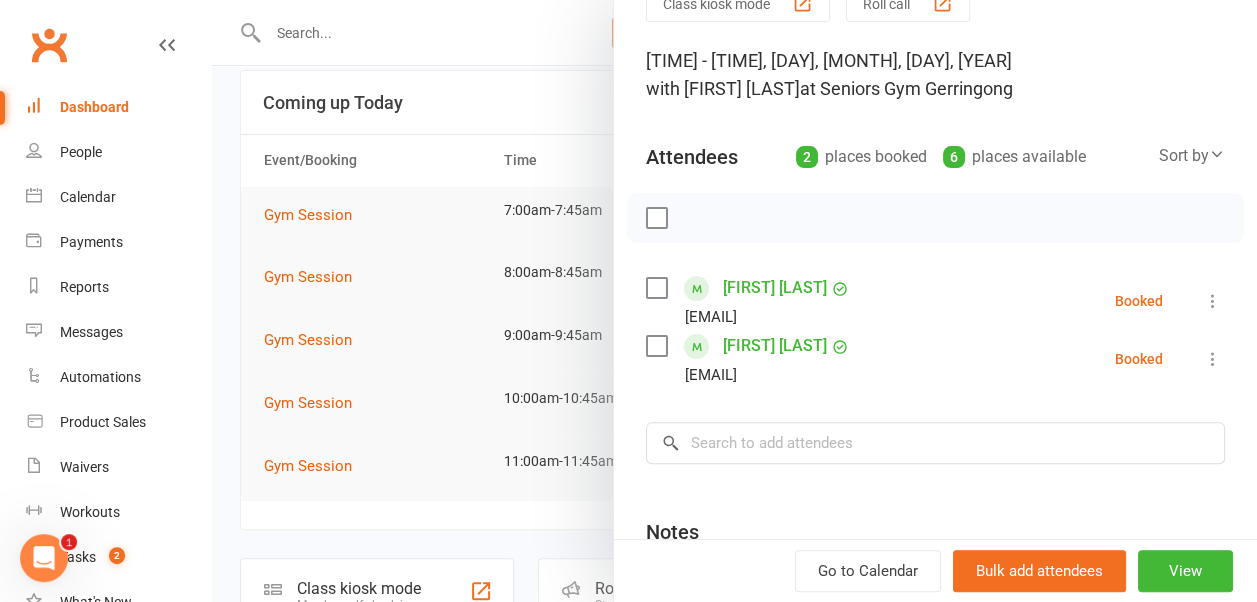 click at bounding box center (734, 301) 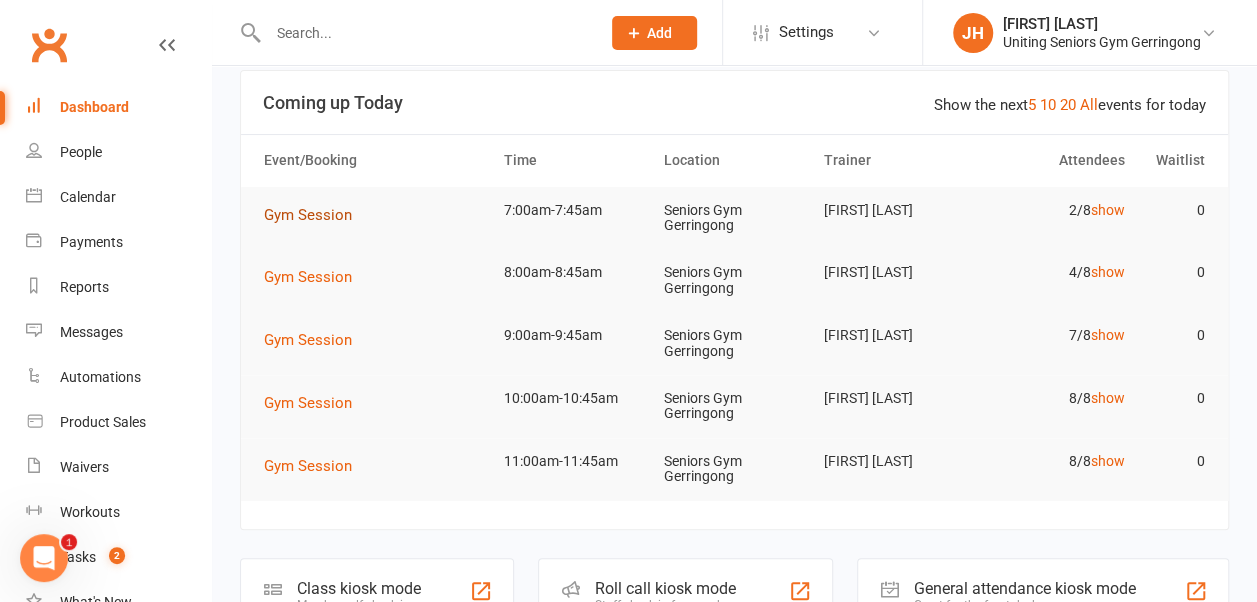 click on "Gym Session" at bounding box center (308, 215) 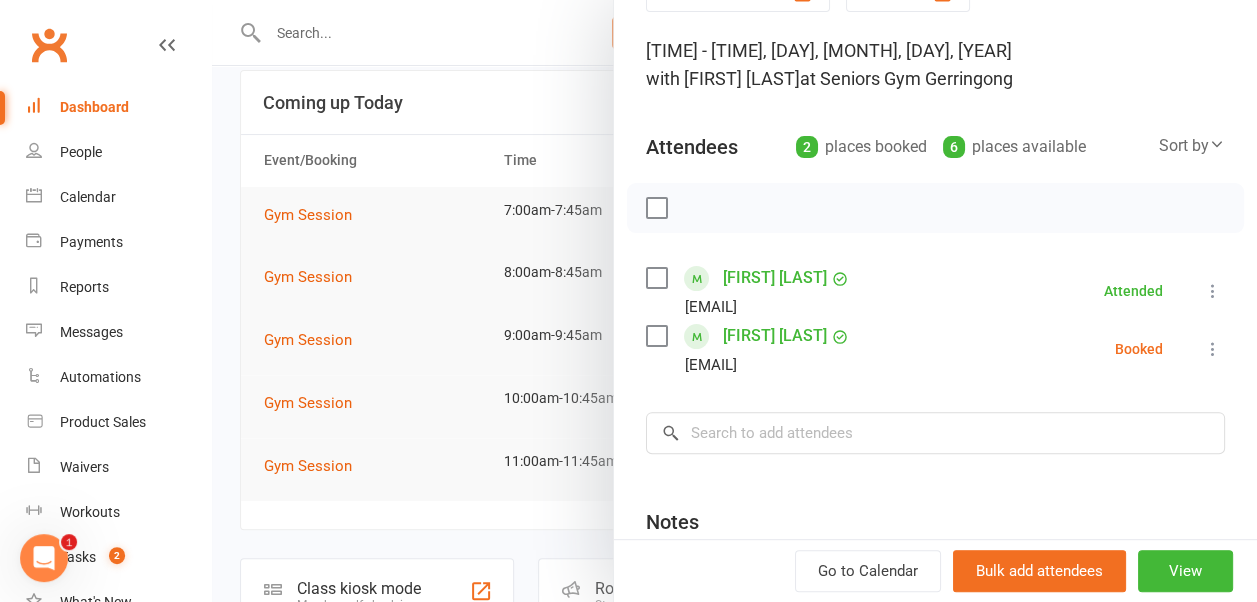 scroll, scrollTop: 200, scrollLeft: 0, axis: vertical 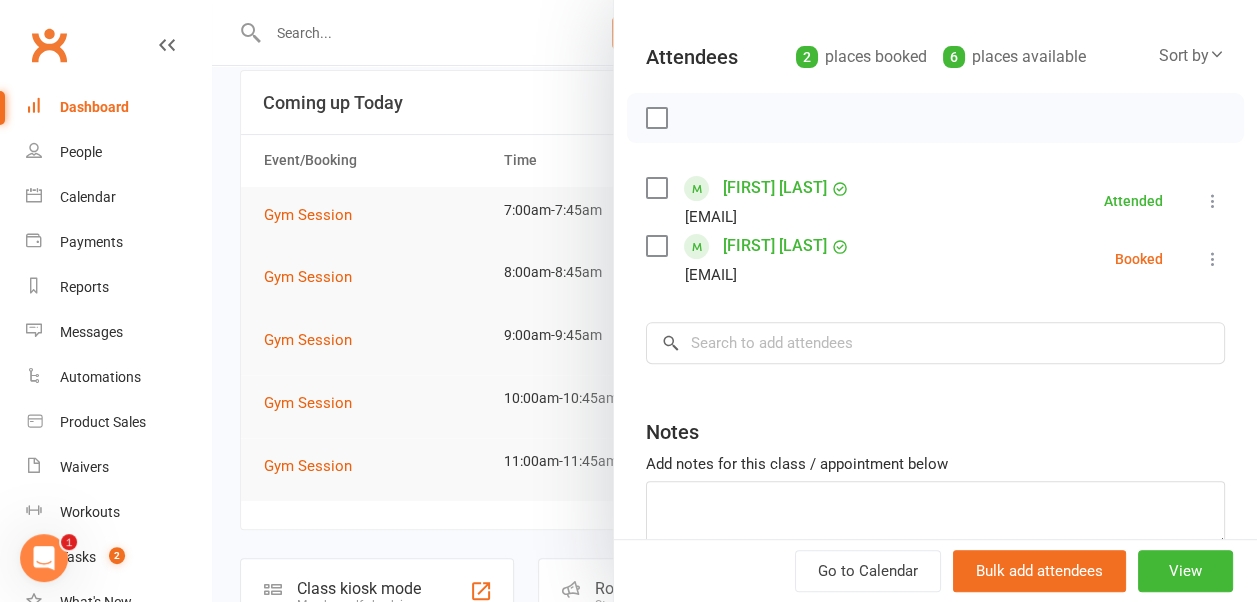 click at bounding box center (1213, 259) 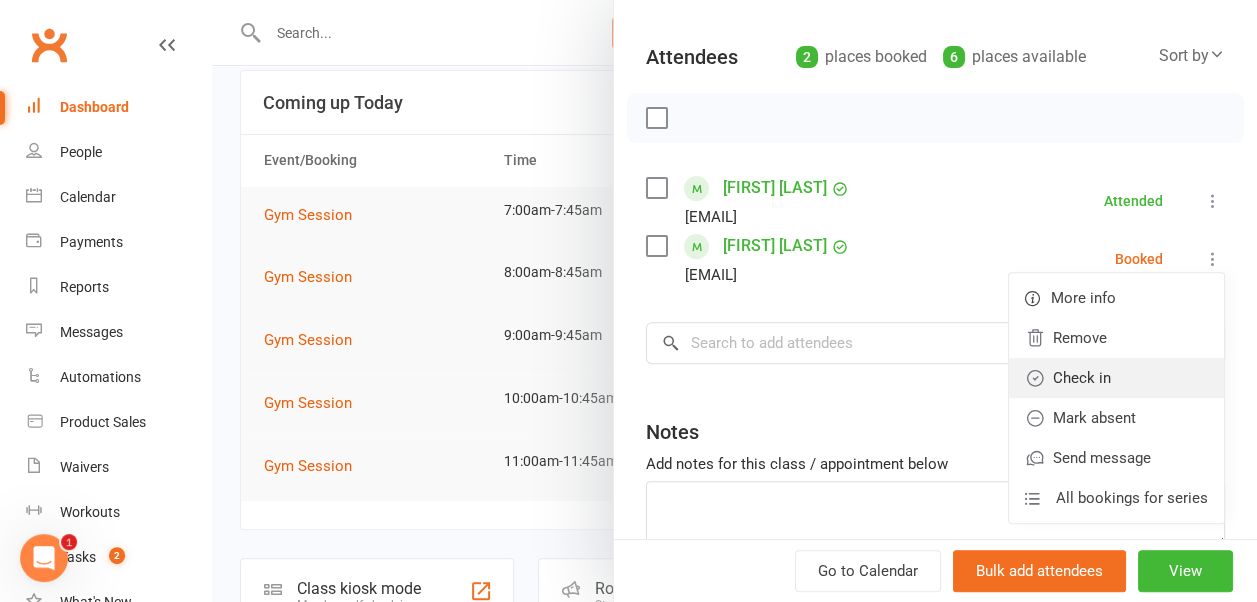 click on "Check in" at bounding box center [1116, 378] 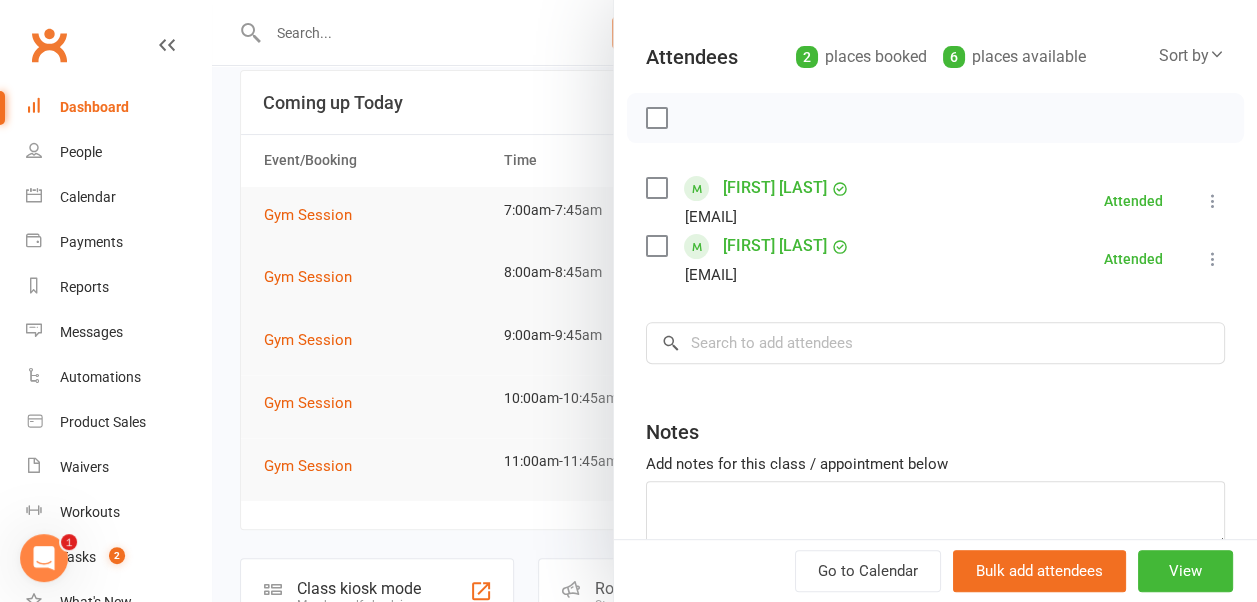 click at bounding box center (734, 301) 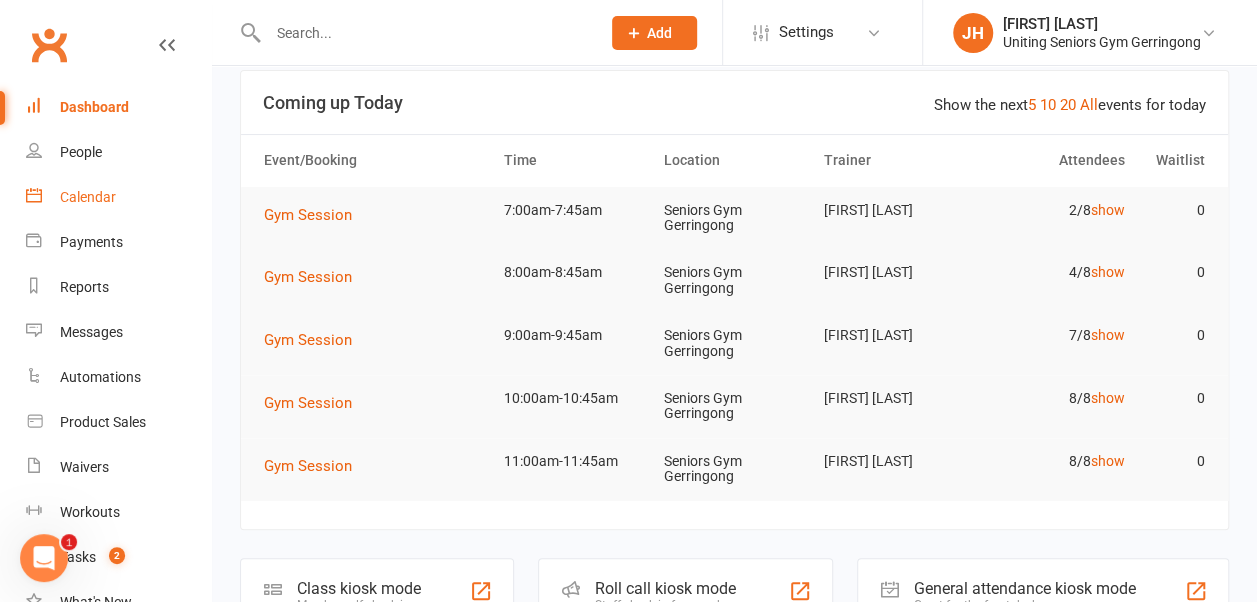 click on "Calendar" at bounding box center (88, 197) 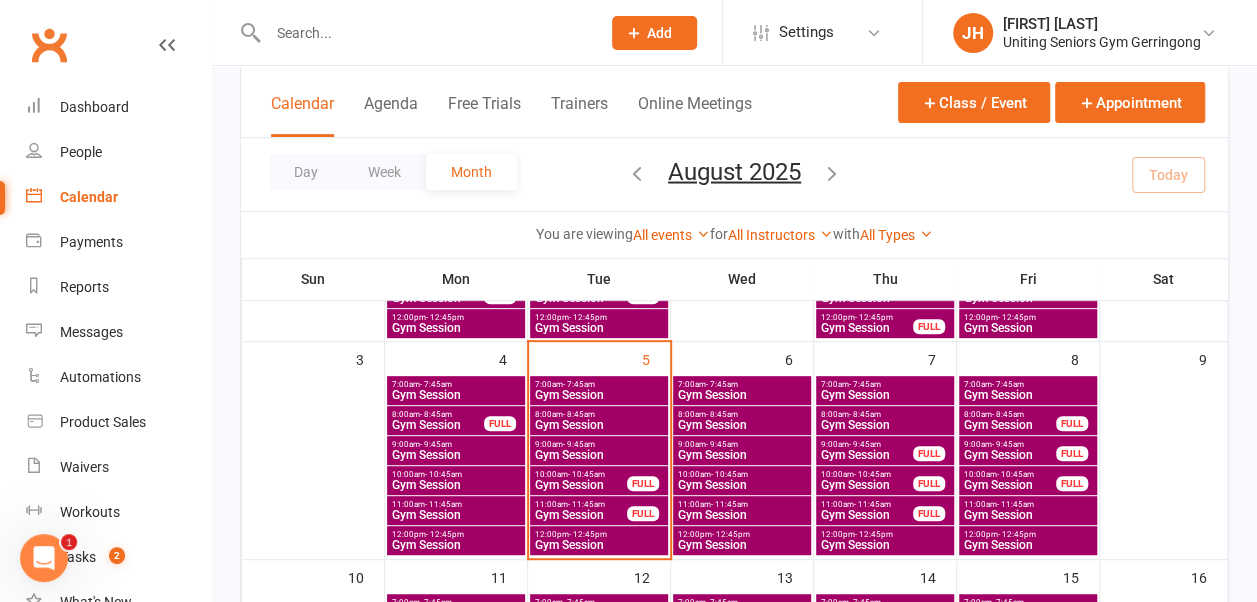 scroll, scrollTop: 400, scrollLeft: 0, axis: vertical 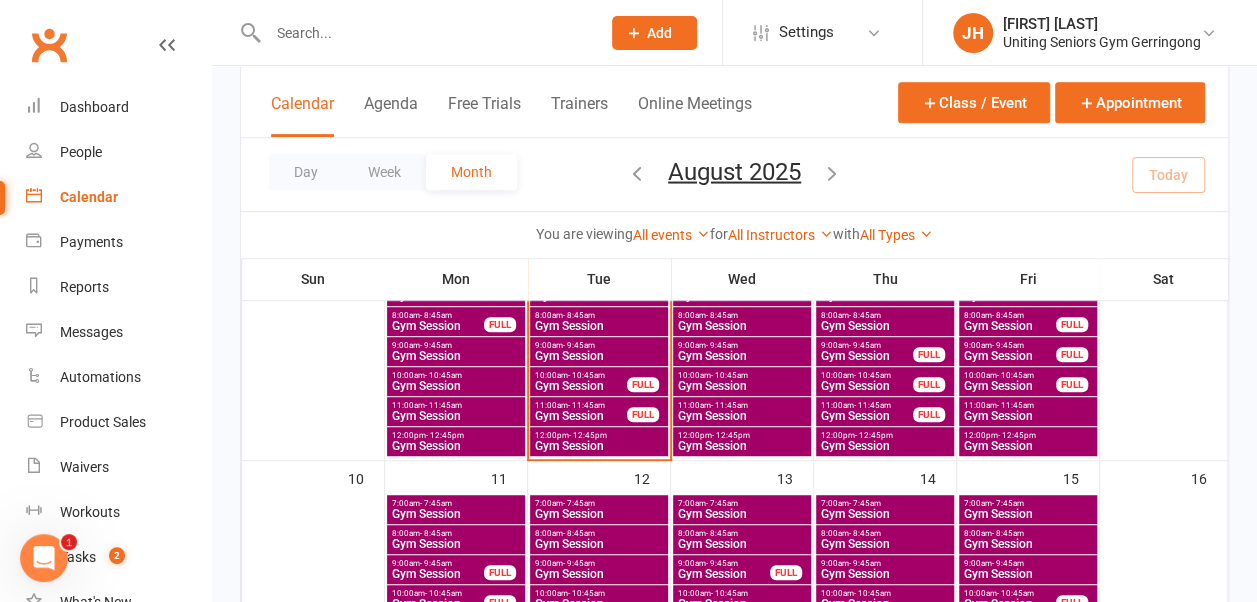 click on "Gym Session" at bounding box center (599, 446) 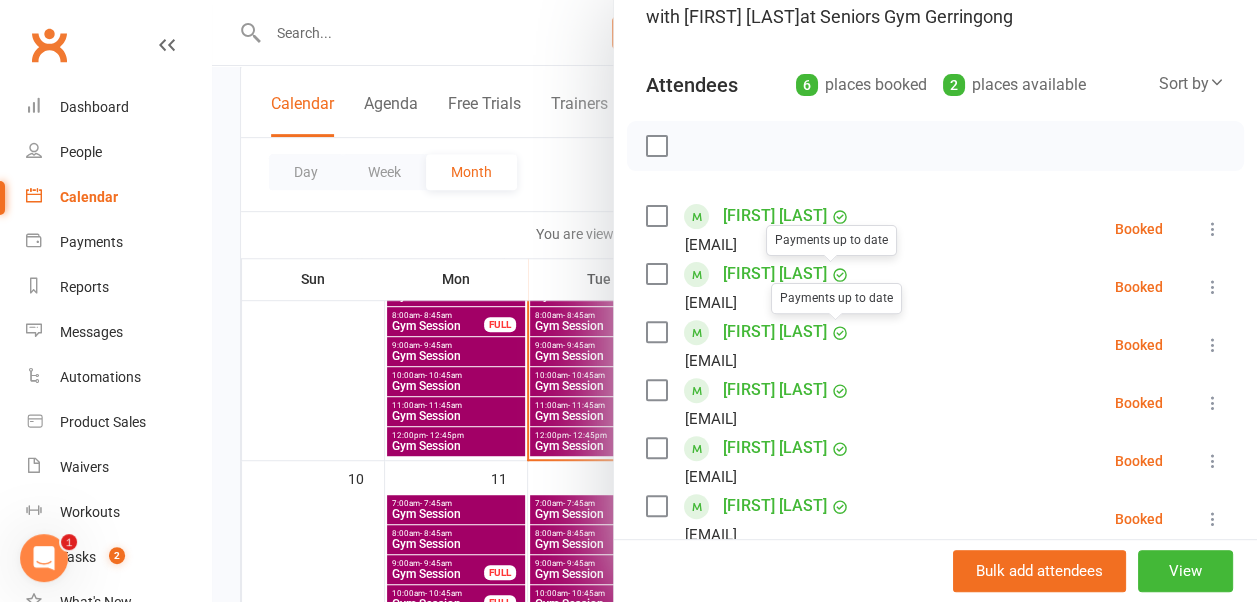 scroll, scrollTop: 300, scrollLeft: 0, axis: vertical 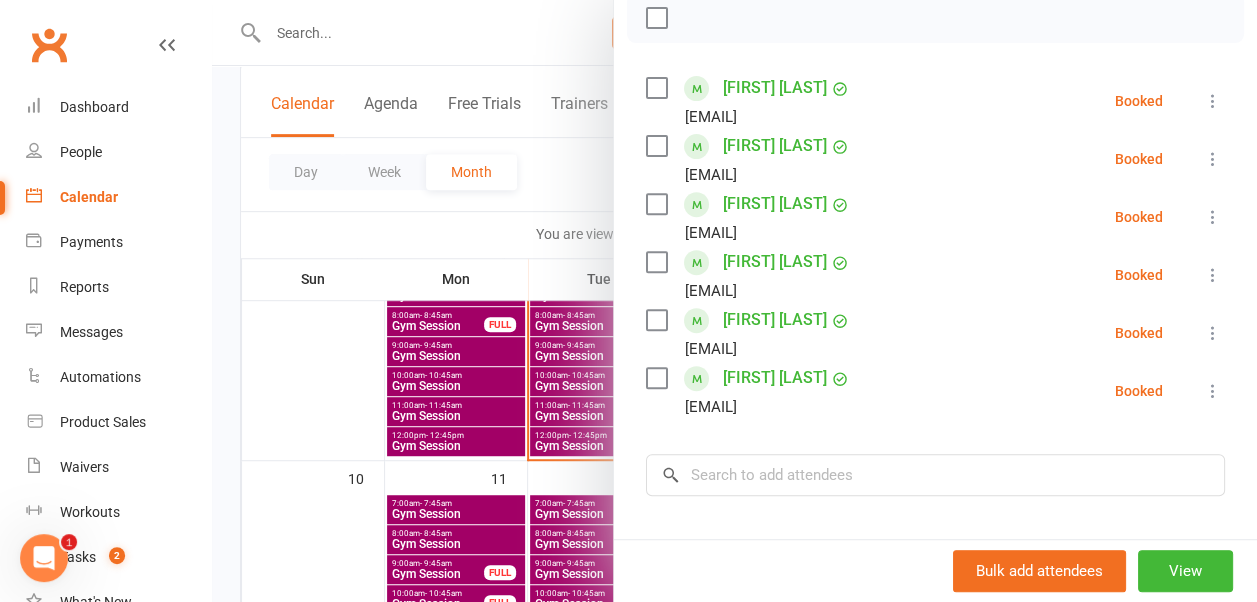 click at bounding box center (734, 301) 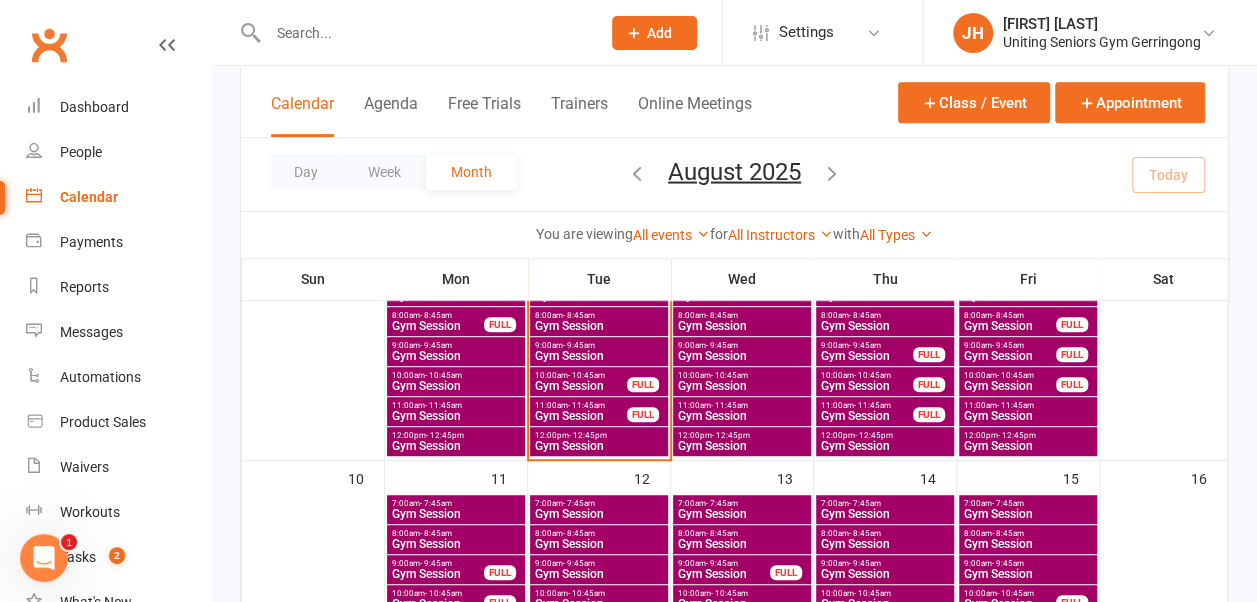 click on "Gym Session" at bounding box center (581, 416) 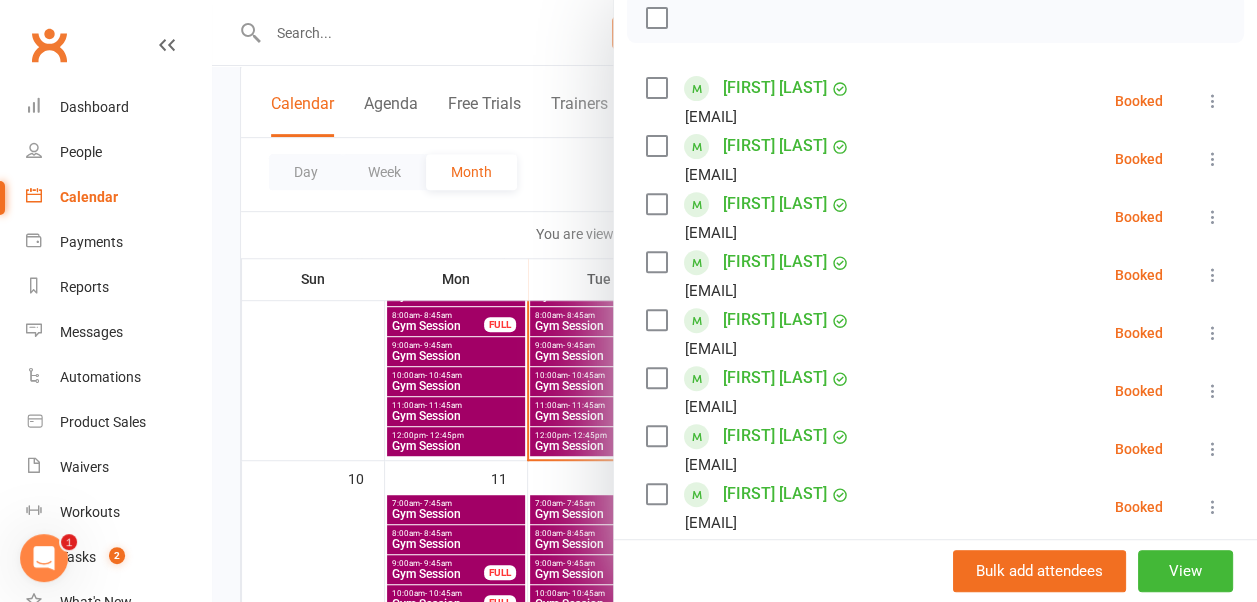 scroll, scrollTop: 400, scrollLeft: 0, axis: vertical 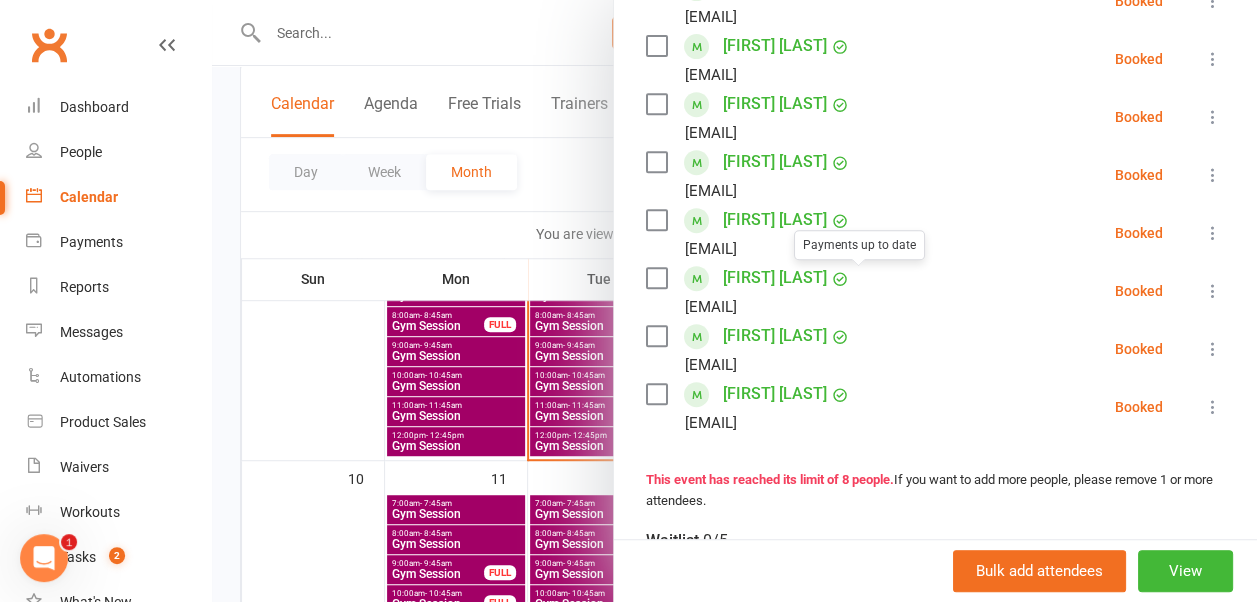 click at bounding box center (734, 301) 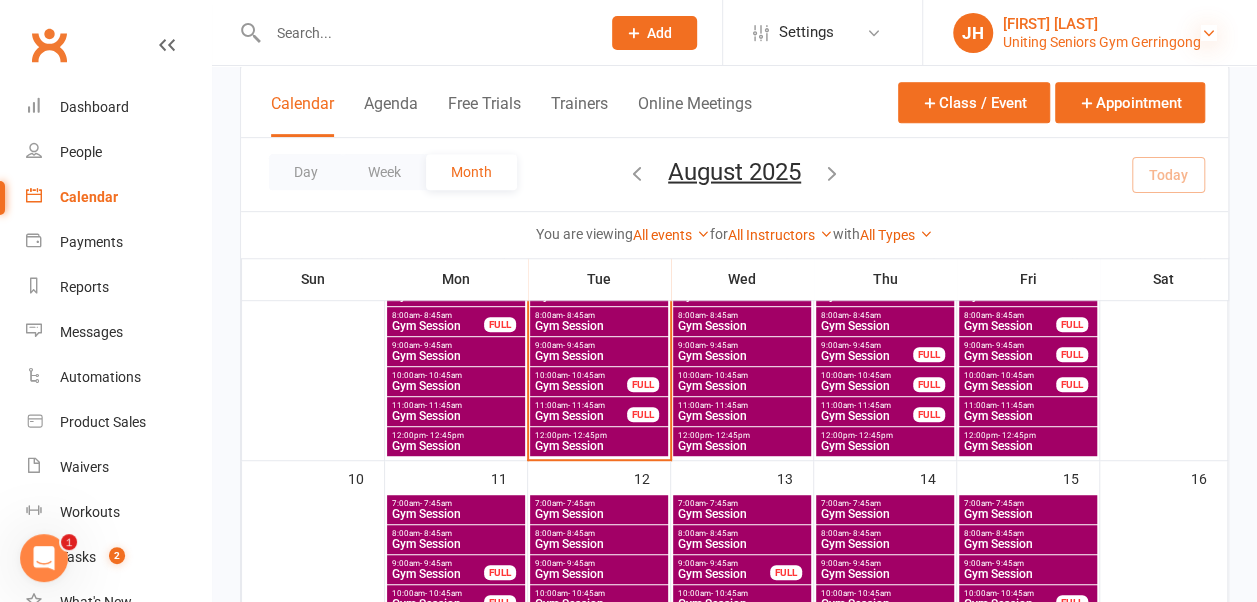 click at bounding box center [1209, 33] 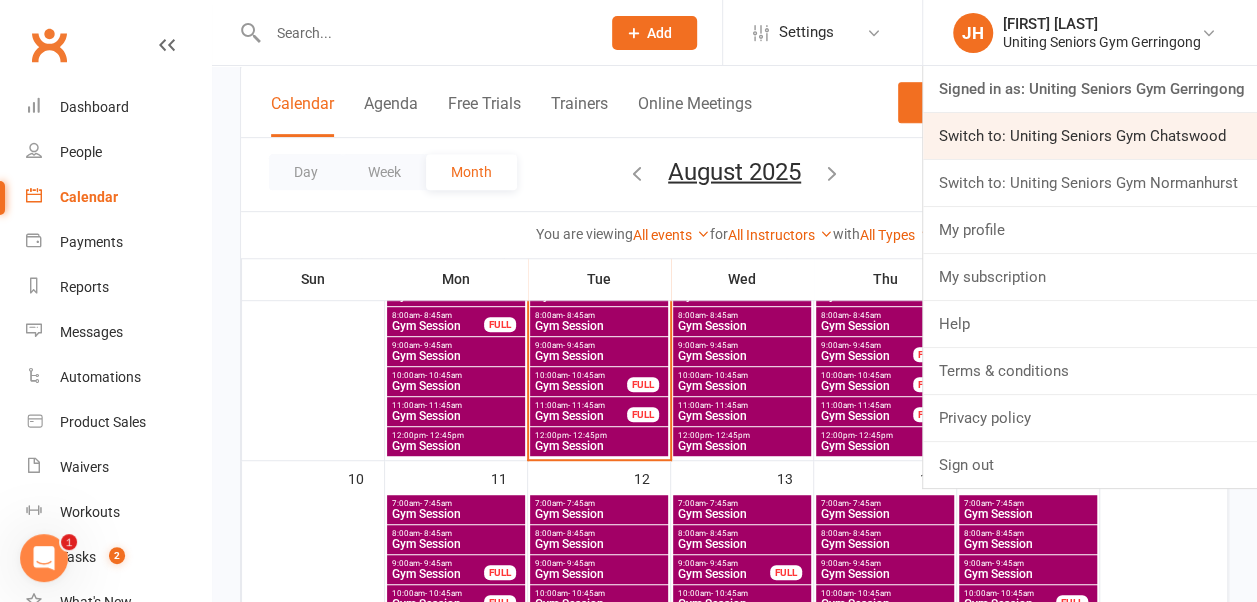 click on "Switch to: Uniting Seniors Gym Chatswood" at bounding box center (1090, 136) 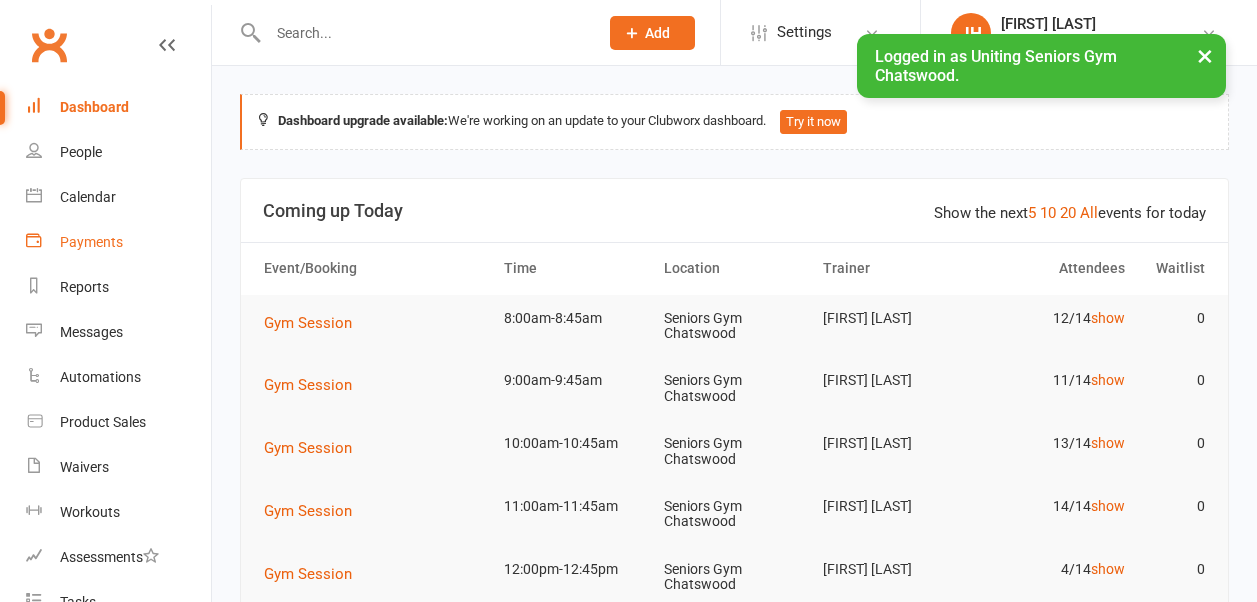 scroll, scrollTop: 0, scrollLeft: 0, axis: both 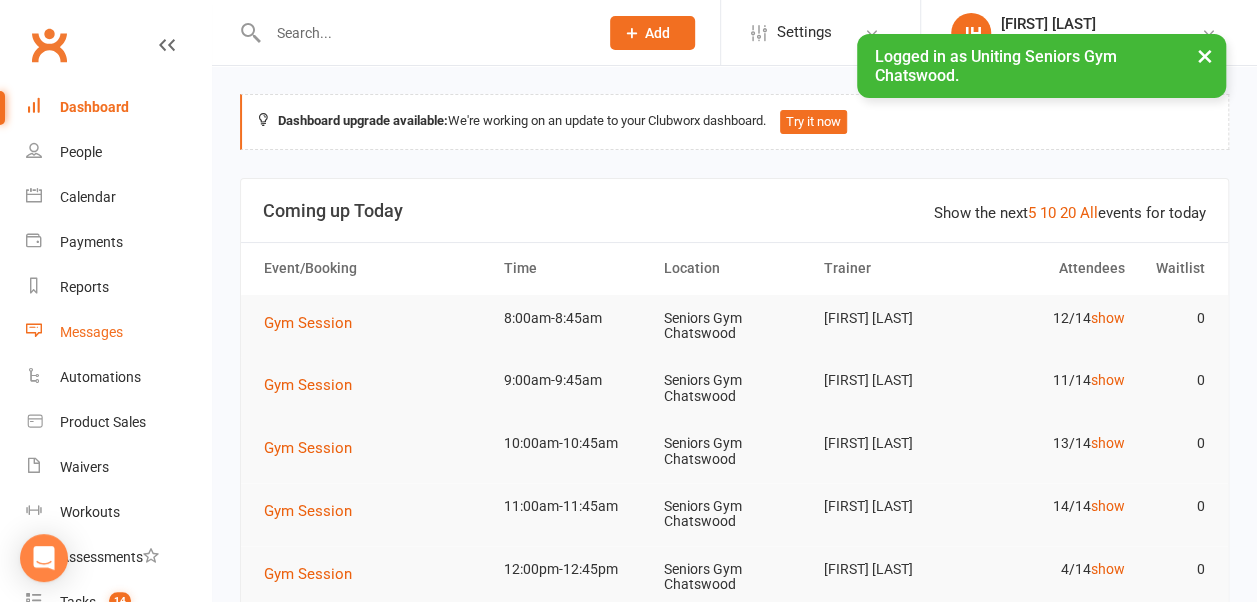 click on "Messages" at bounding box center (91, 332) 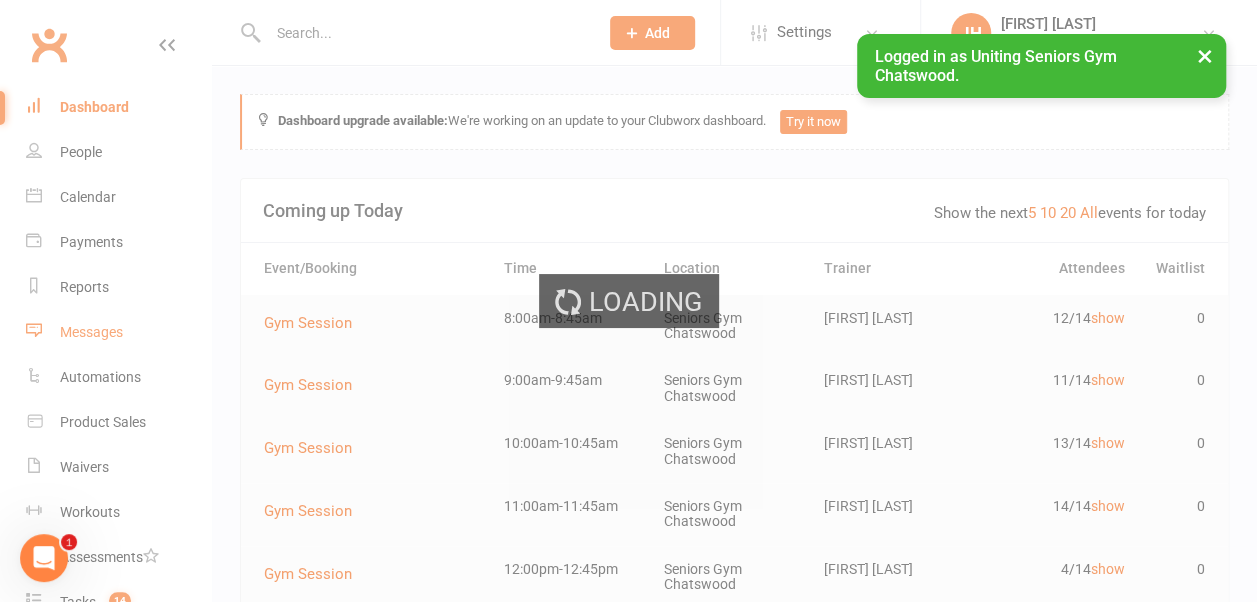scroll, scrollTop: 0, scrollLeft: 0, axis: both 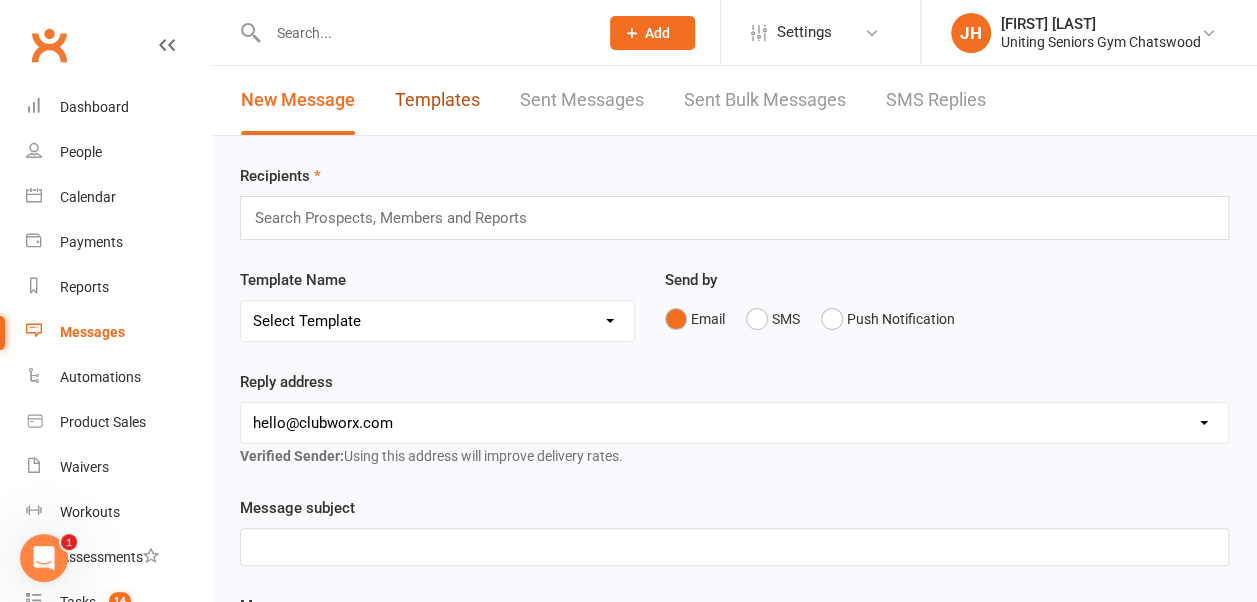 click on "Templates" at bounding box center (437, 100) 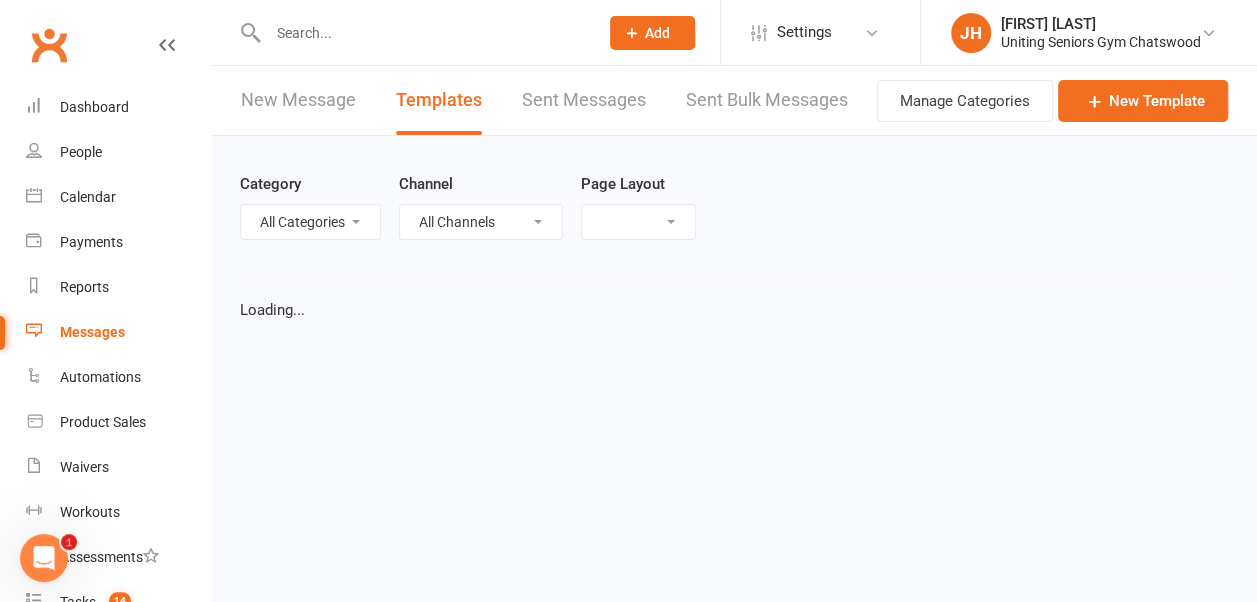 select on "grid" 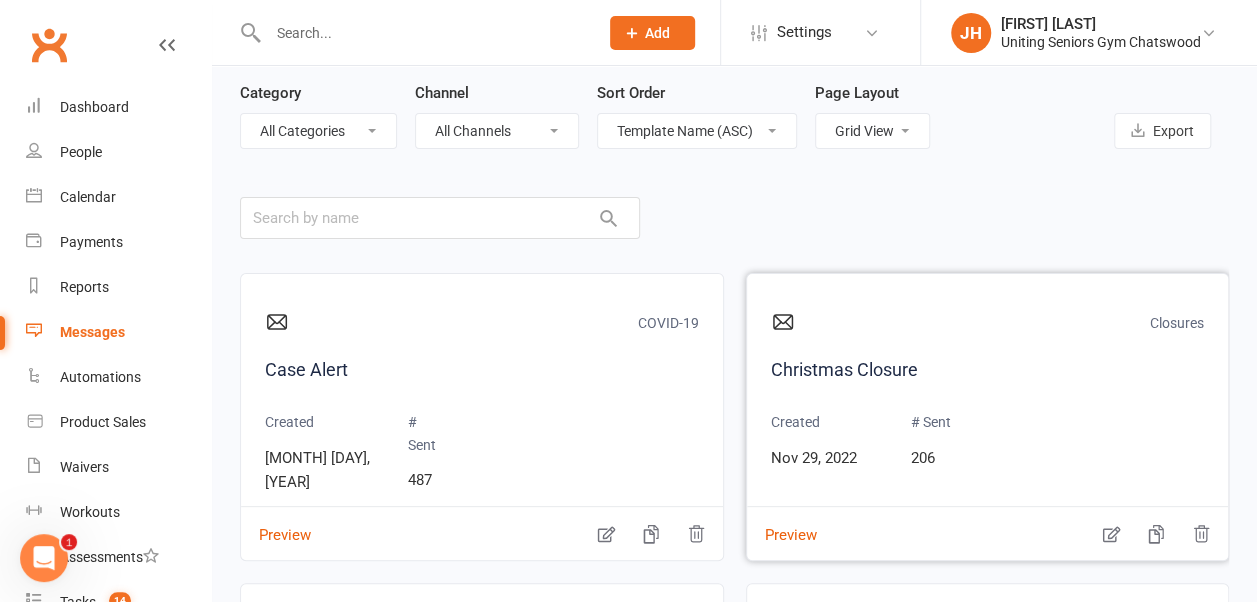 scroll, scrollTop: 276, scrollLeft: 0, axis: vertical 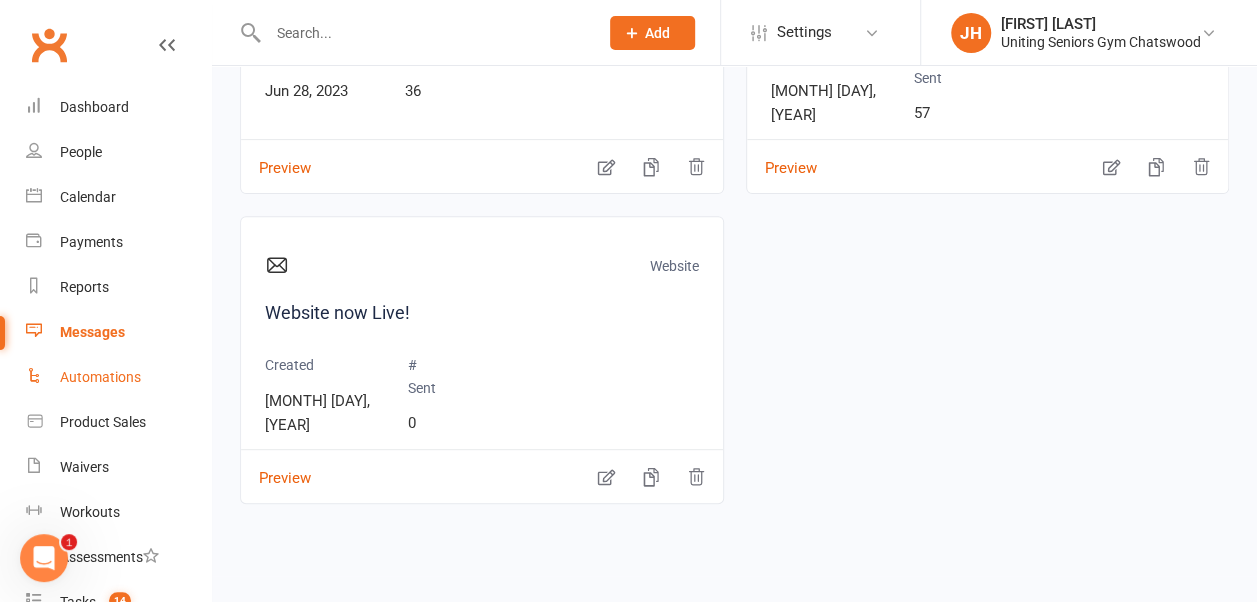 click on "Automations" at bounding box center [118, 377] 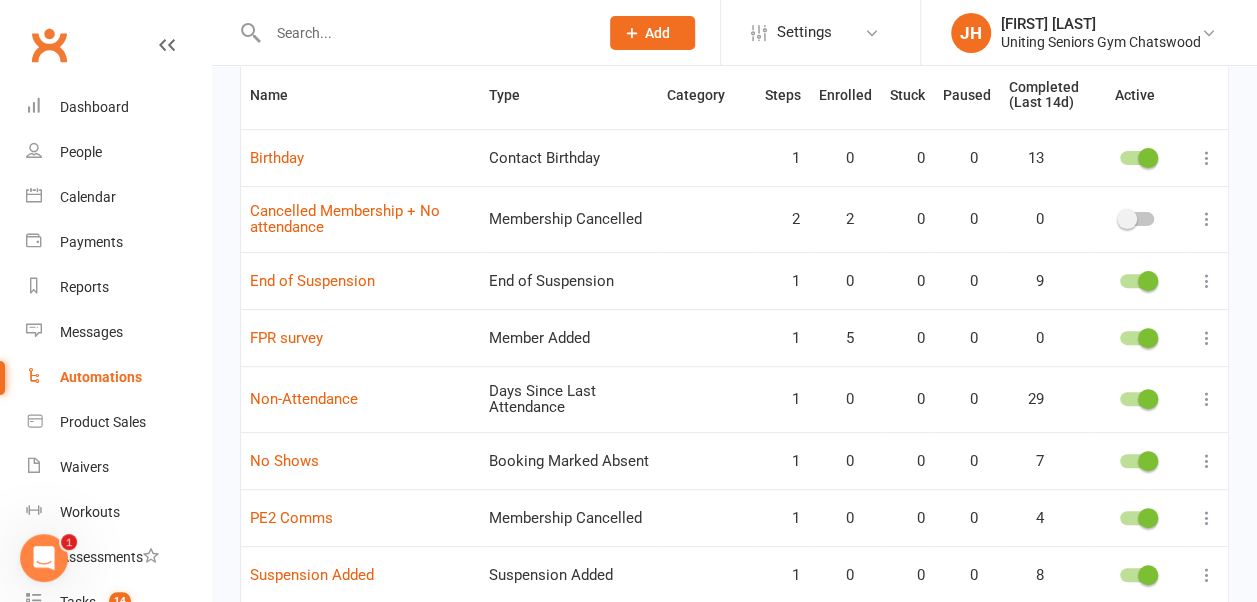 scroll, scrollTop: 200, scrollLeft: 0, axis: vertical 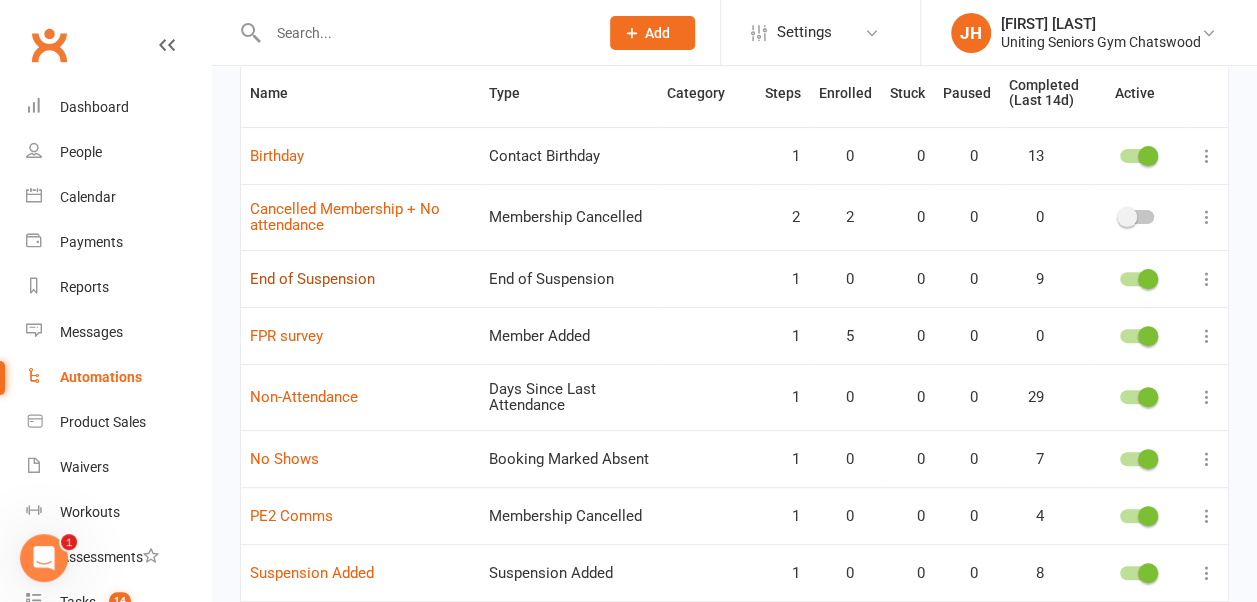 click on "End of Suspension" at bounding box center (312, 279) 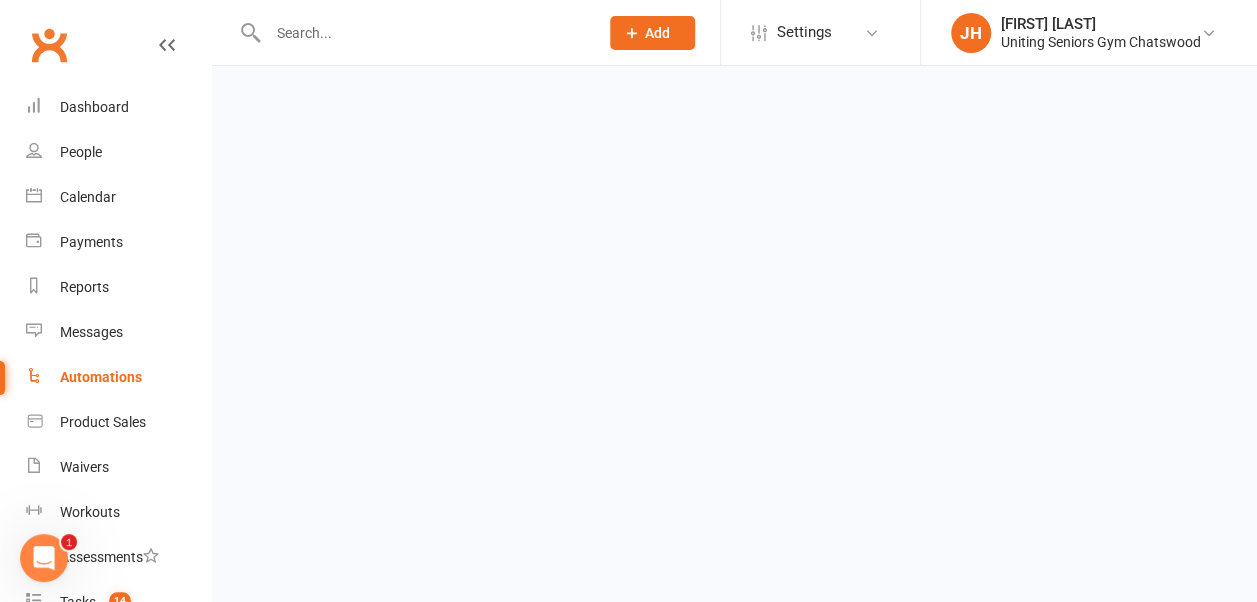scroll, scrollTop: 0, scrollLeft: 0, axis: both 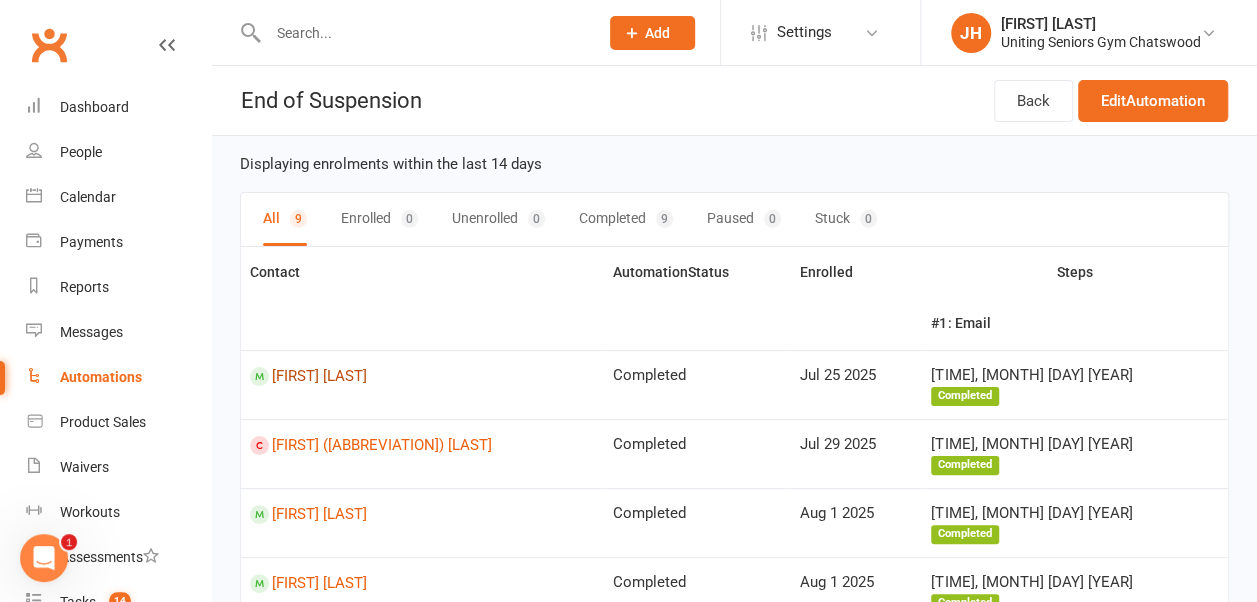 click on "Elizabeth Cole" at bounding box center (422, 376) 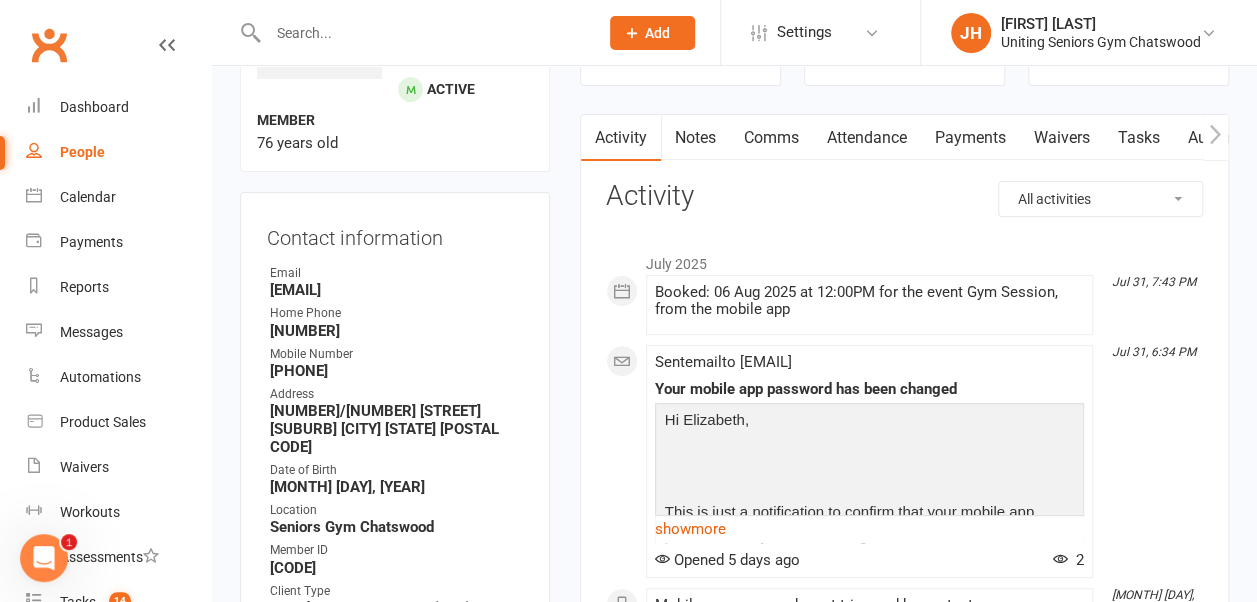 scroll, scrollTop: 300, scrollLeft: 0, axis: vertical 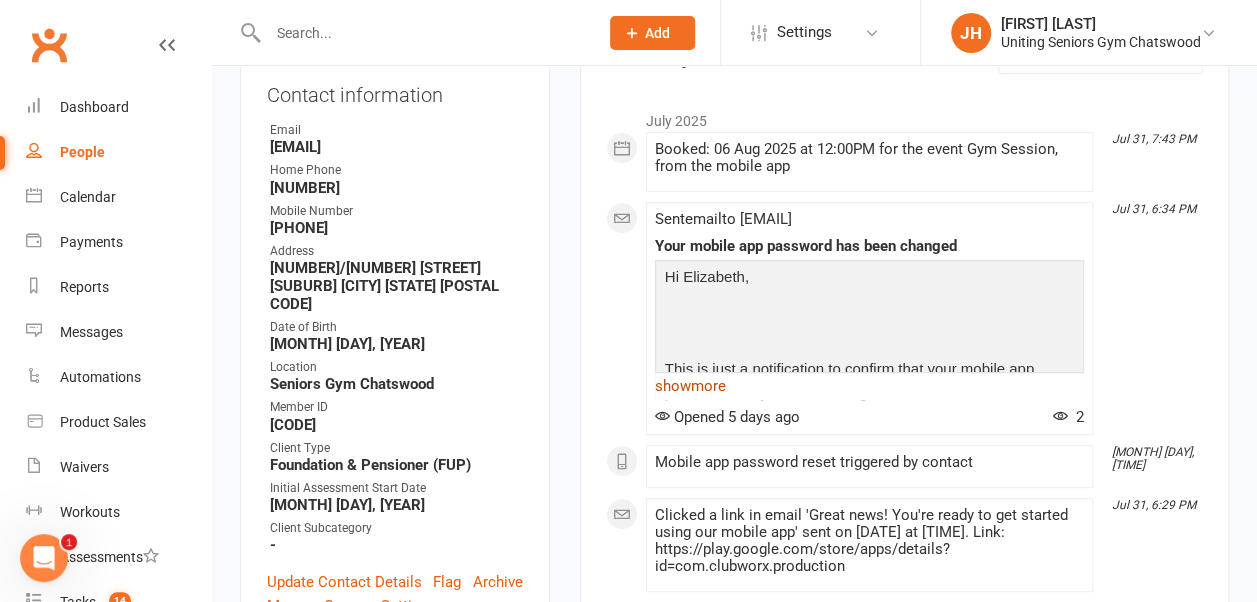 click on "show  more" at bounding box center (869, 386) 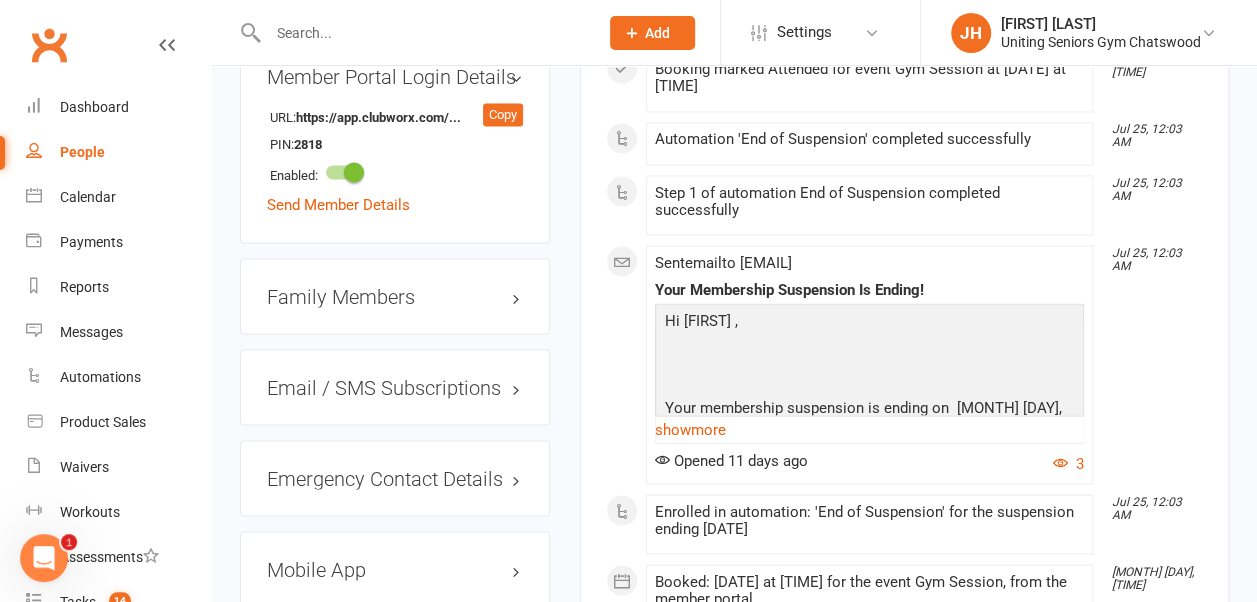 scroll, scrollTop: 1700, scrollLeft: 0, axis: vertical 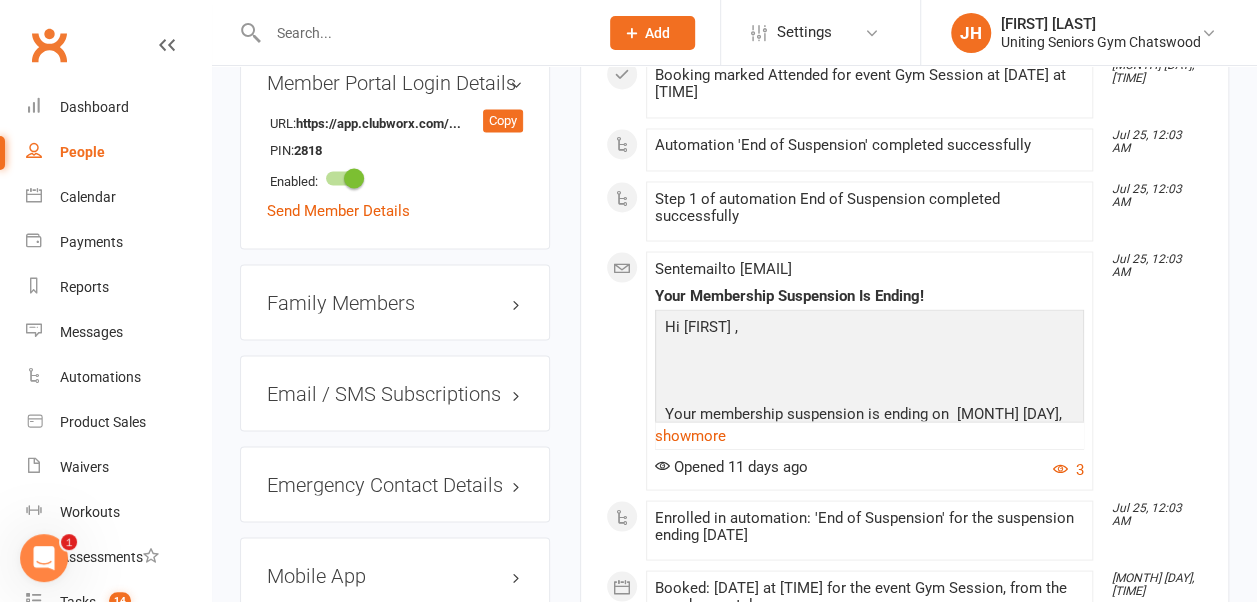 click on "show  more" at bounding box center [869, 435] 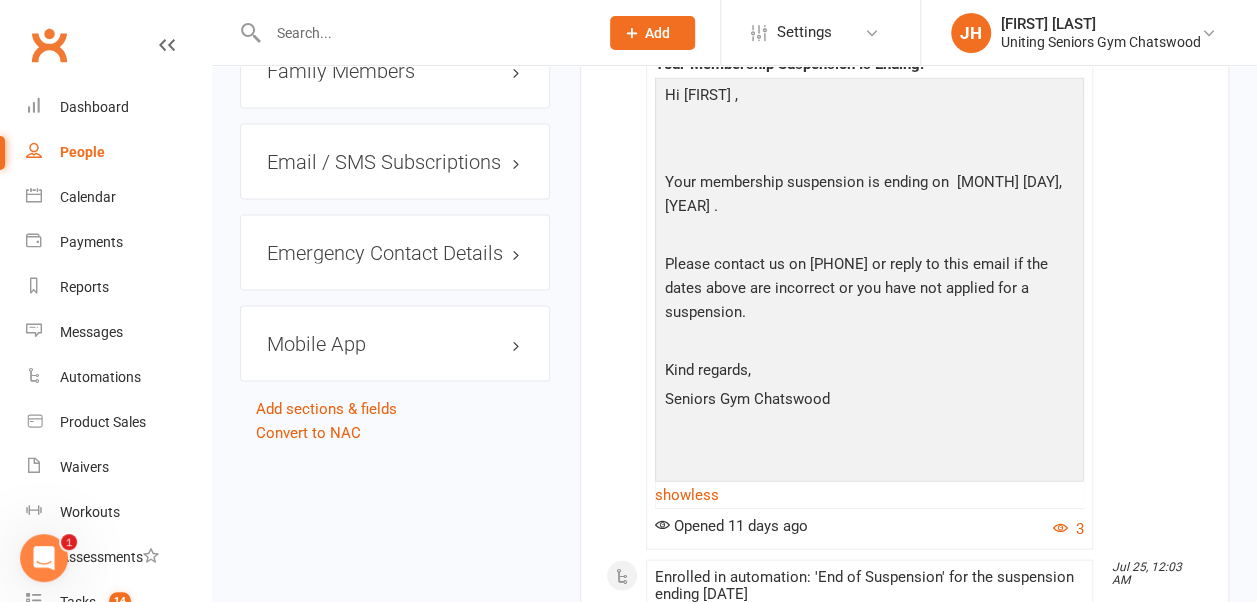 scroll, scrollTop: 1900, scrollLeft: 0, axis: vertical 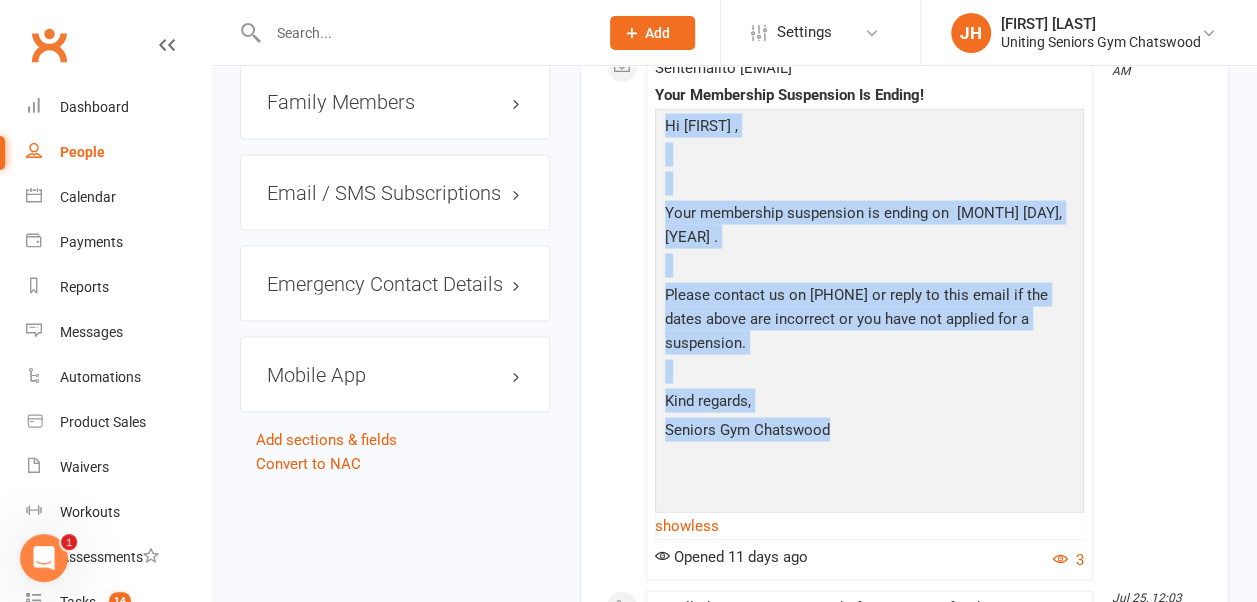 drag, startPoint x: 839, startPoint y: 422, endPoint x: 650, endPoint y: 79, distance: 391.62482 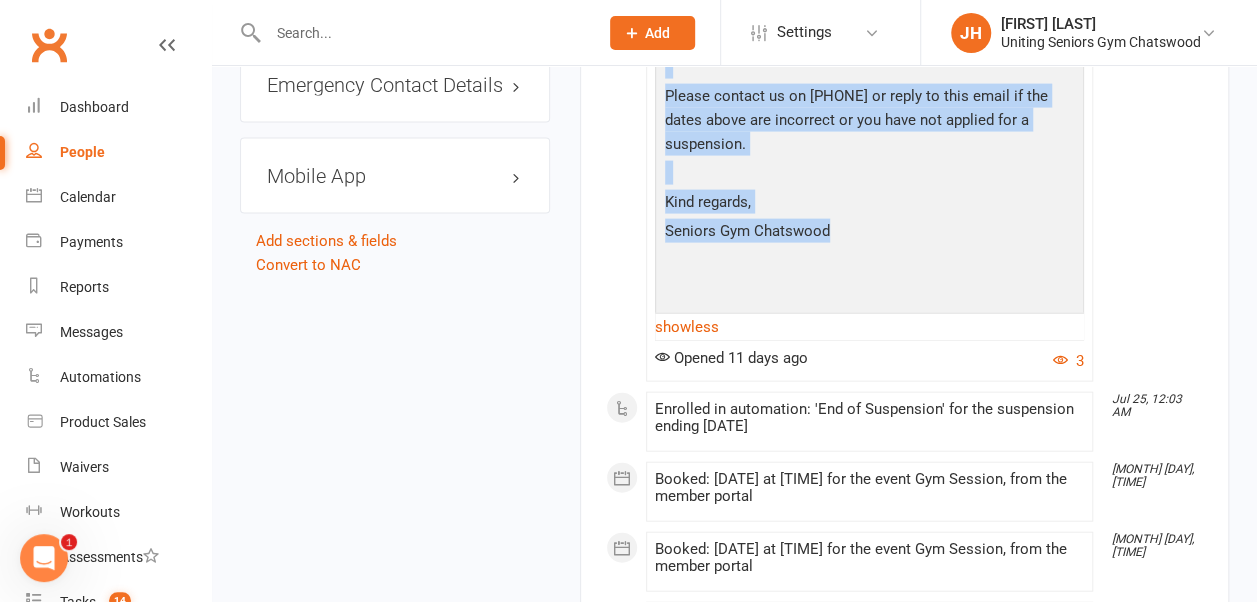 scroll, scrollTop: 2100, scrollLeft: 0, axis: vertical 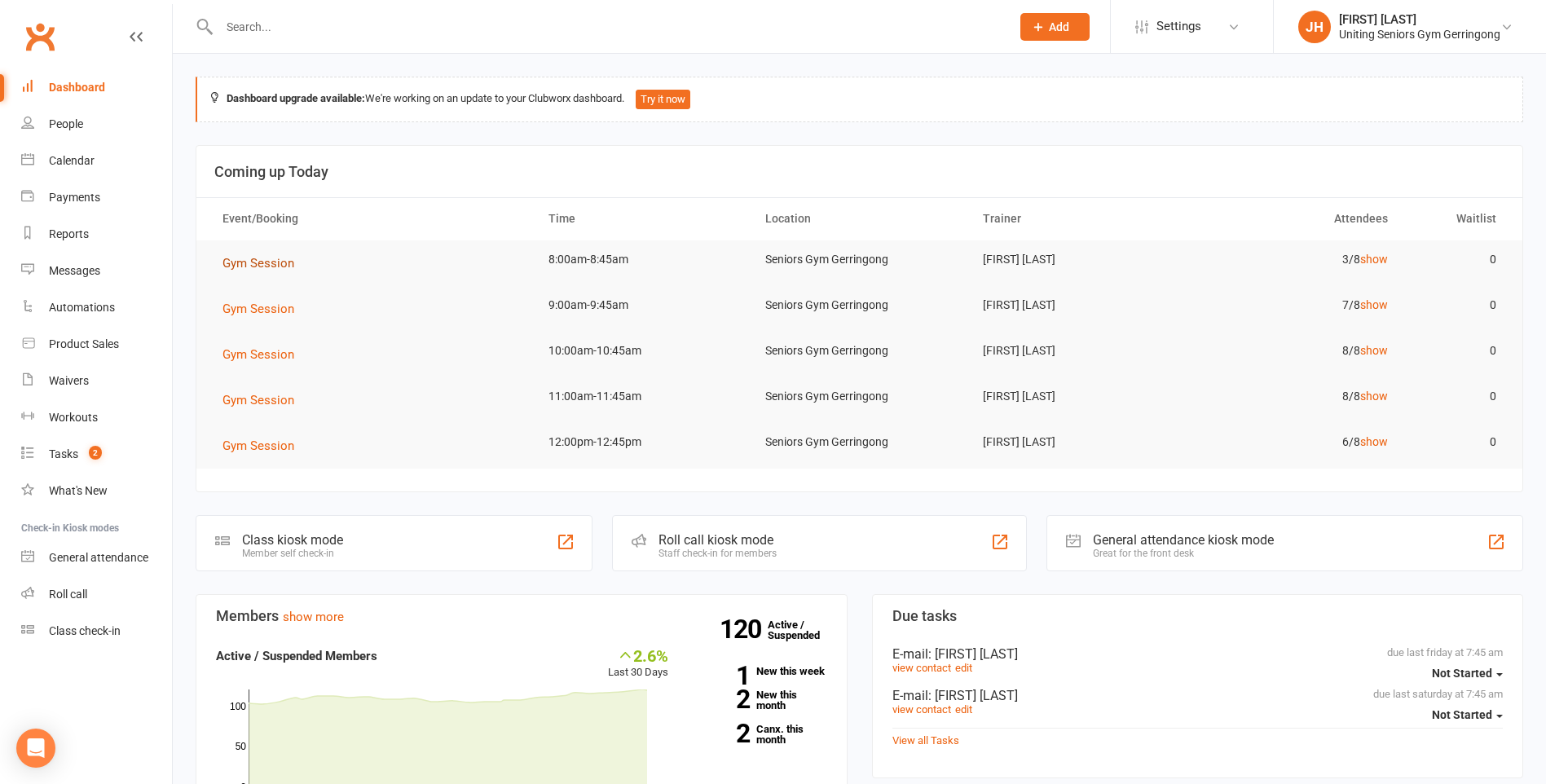 click on "Gym Session" at bounding box center [258, 263] 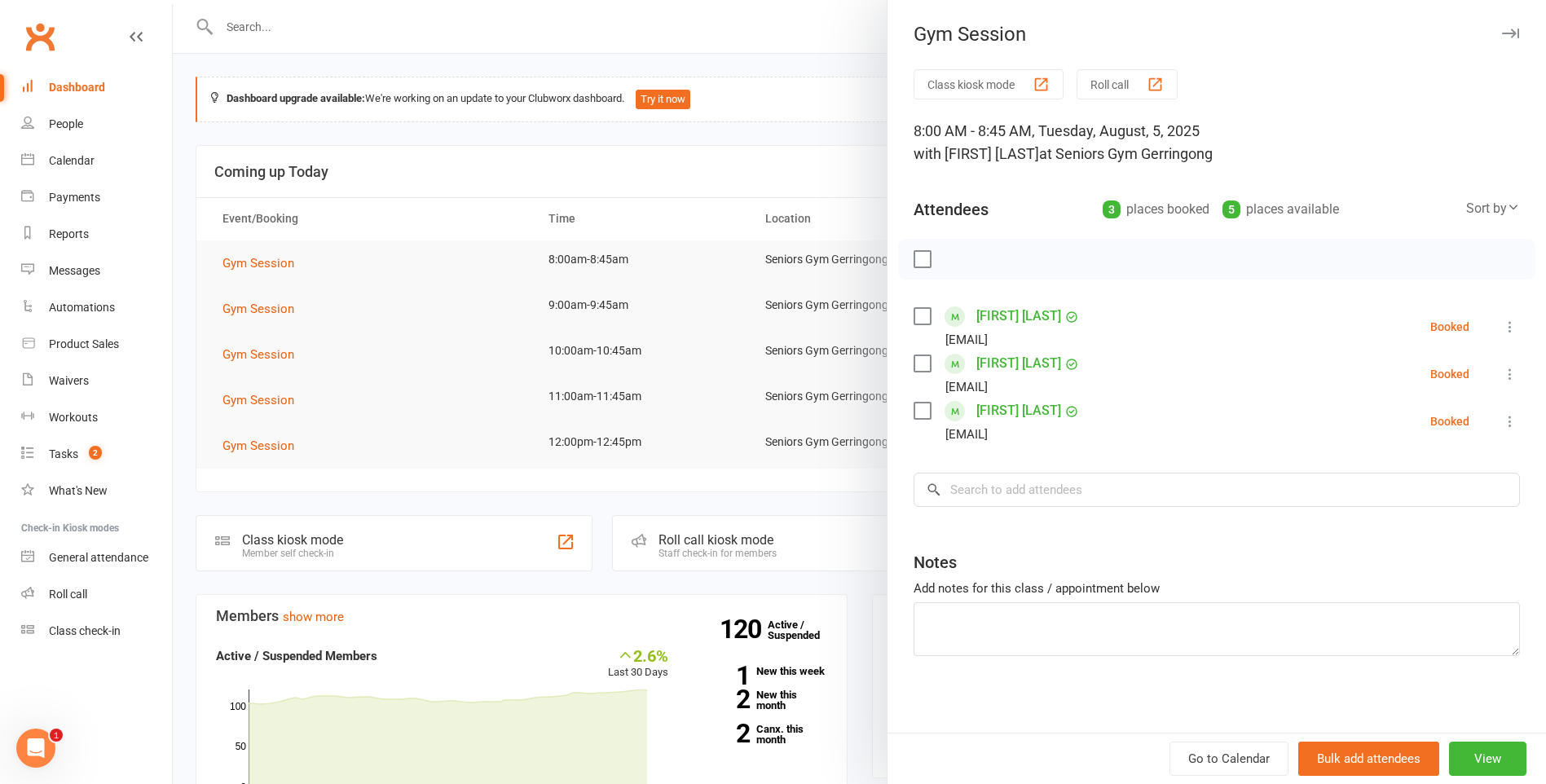scroll, scrollTop: 0, scrollLeft: 0, axis: both 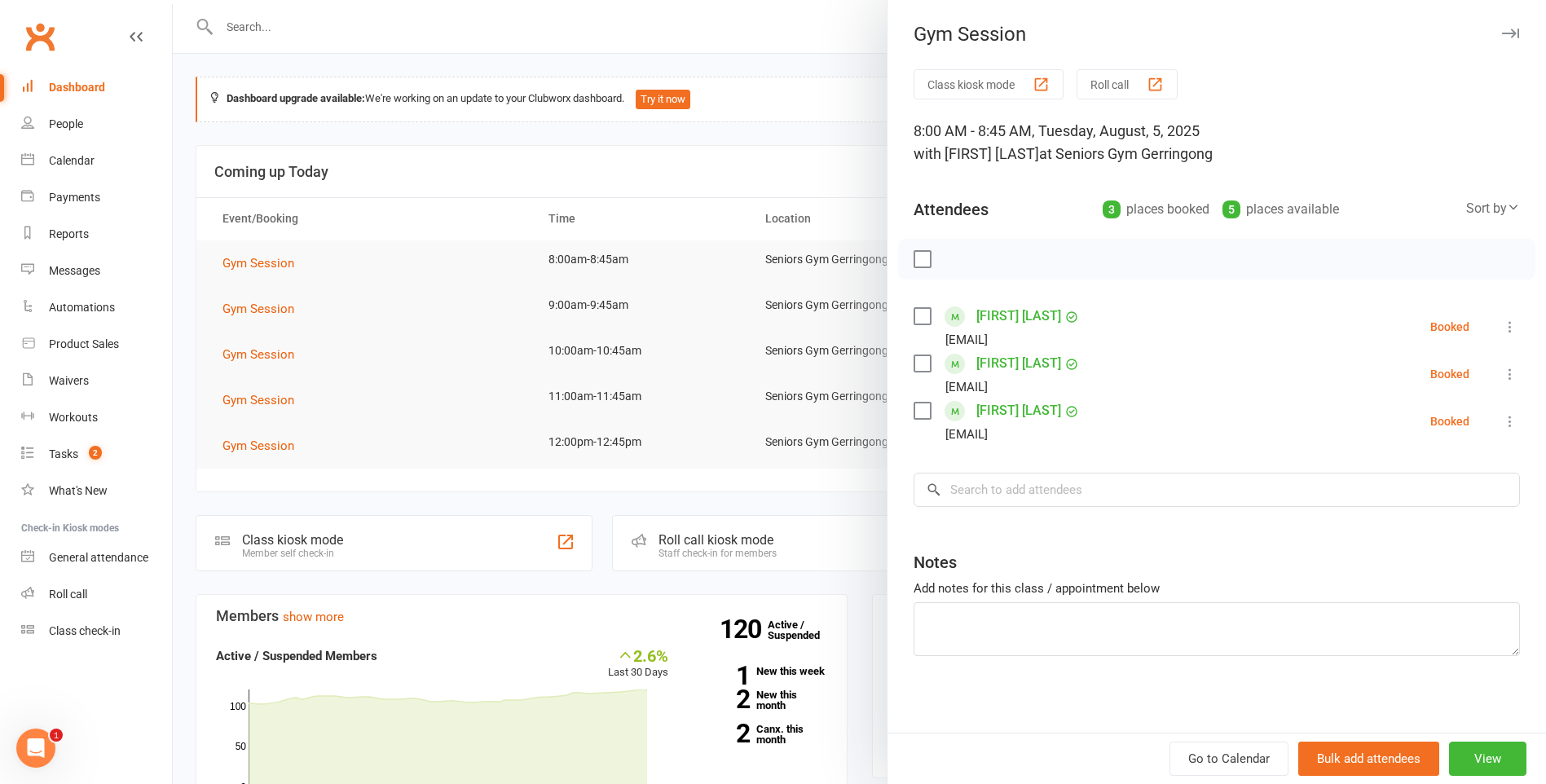 click at bounding box center (1510, 421) 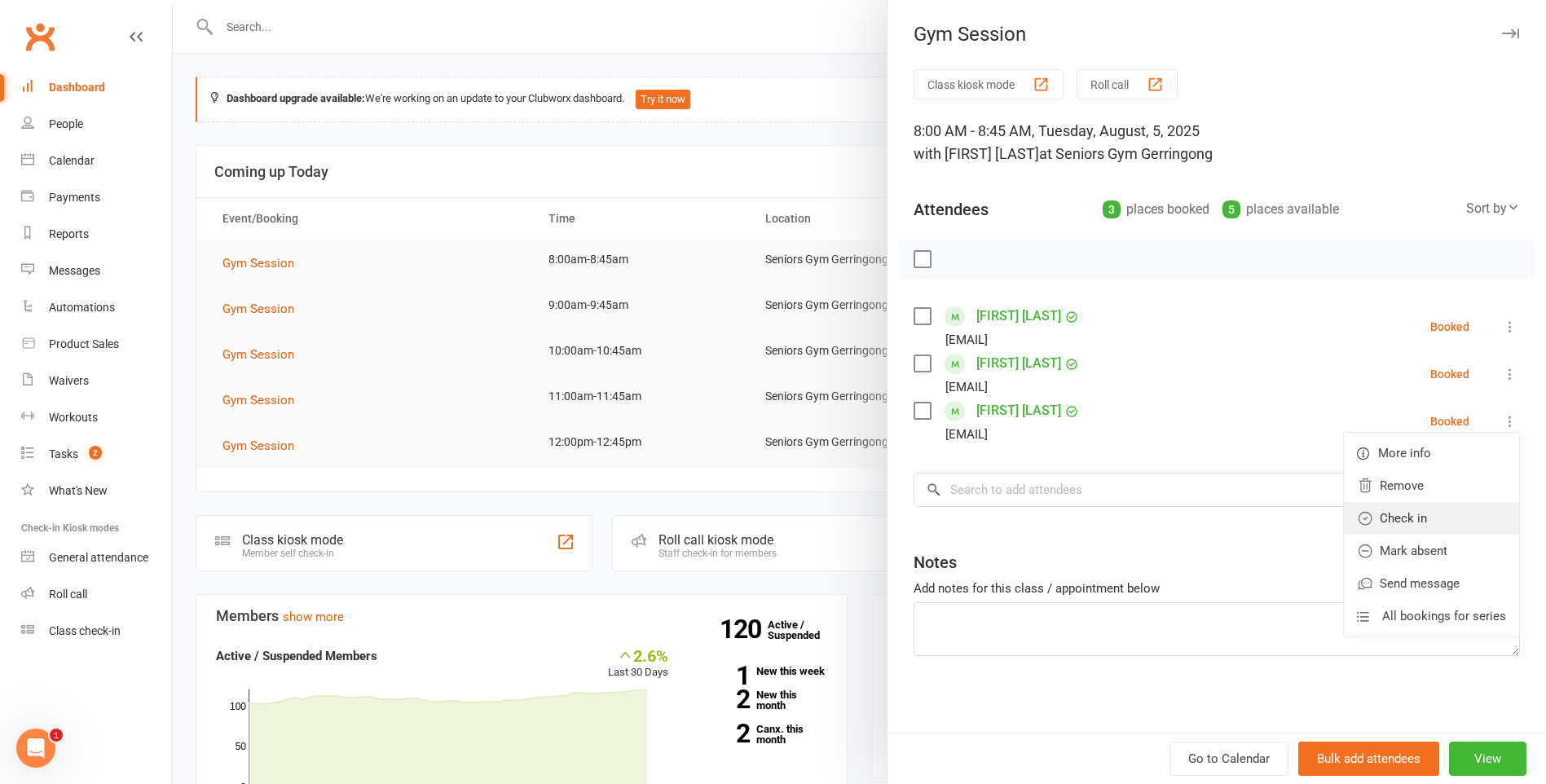 click on "Check in" at bounding box center [1431, 518] 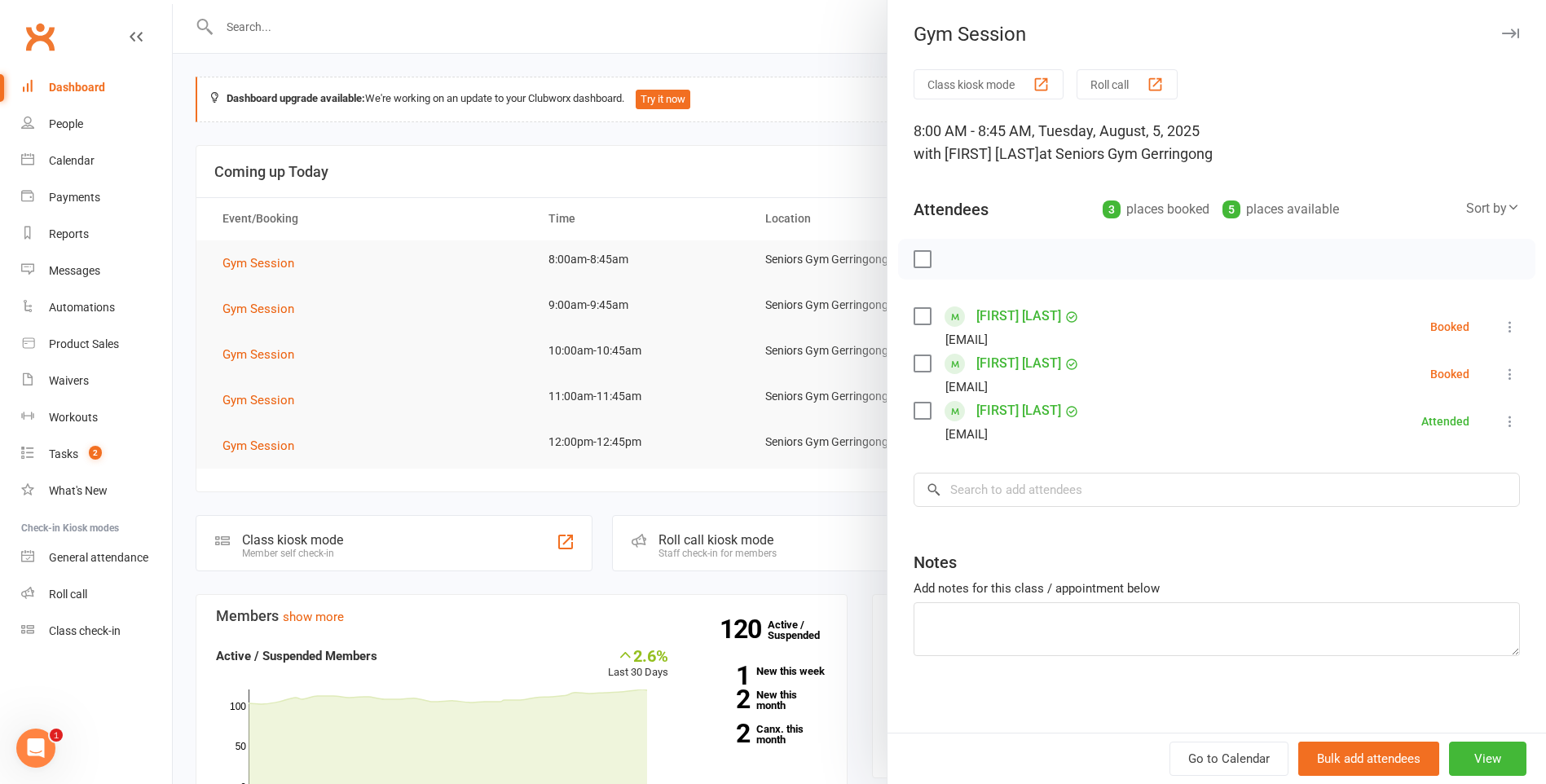 click at bounding box center [859, 392] 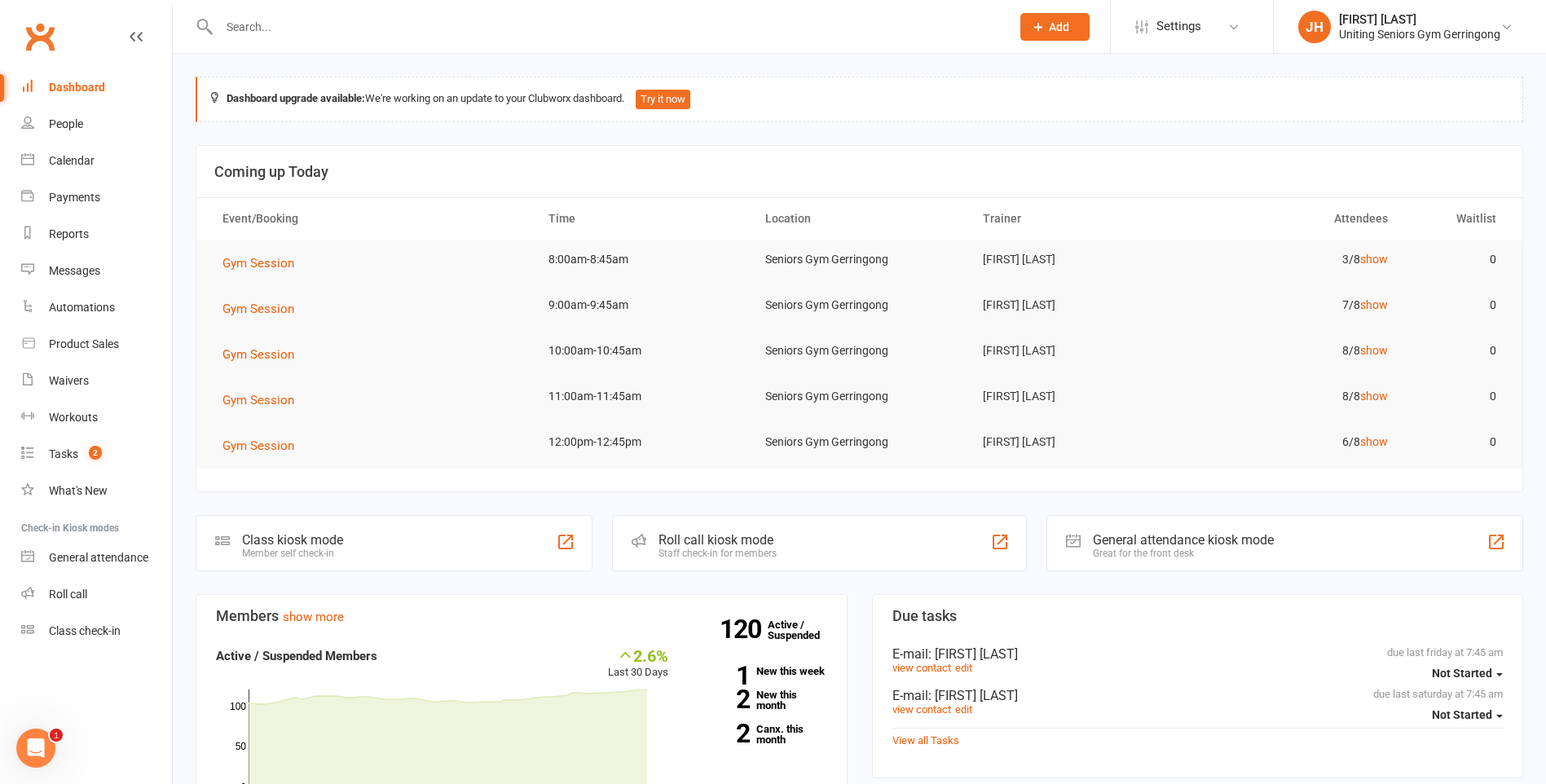 click at bounding box center [606, 27] 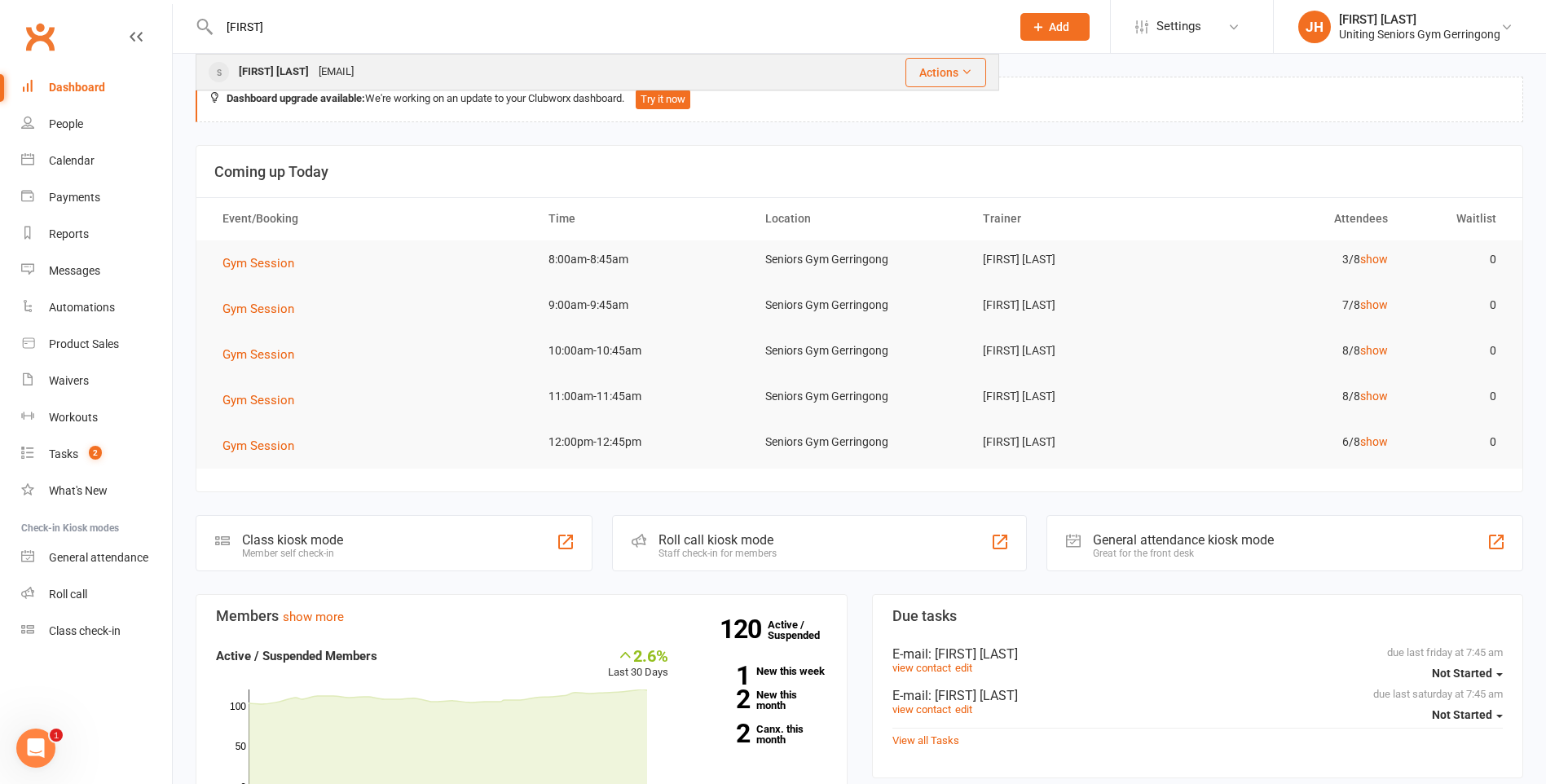 type on "brett" 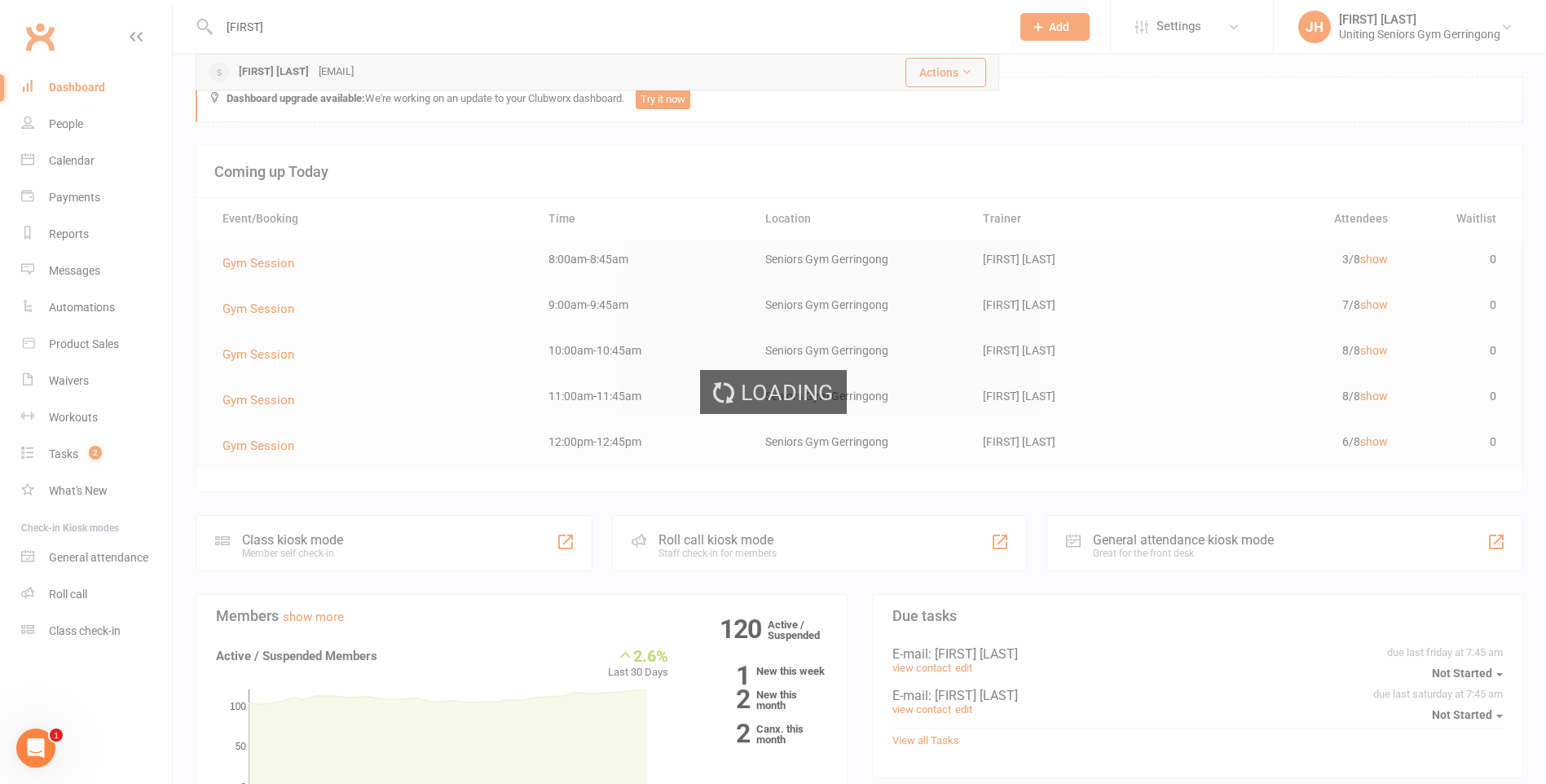 type 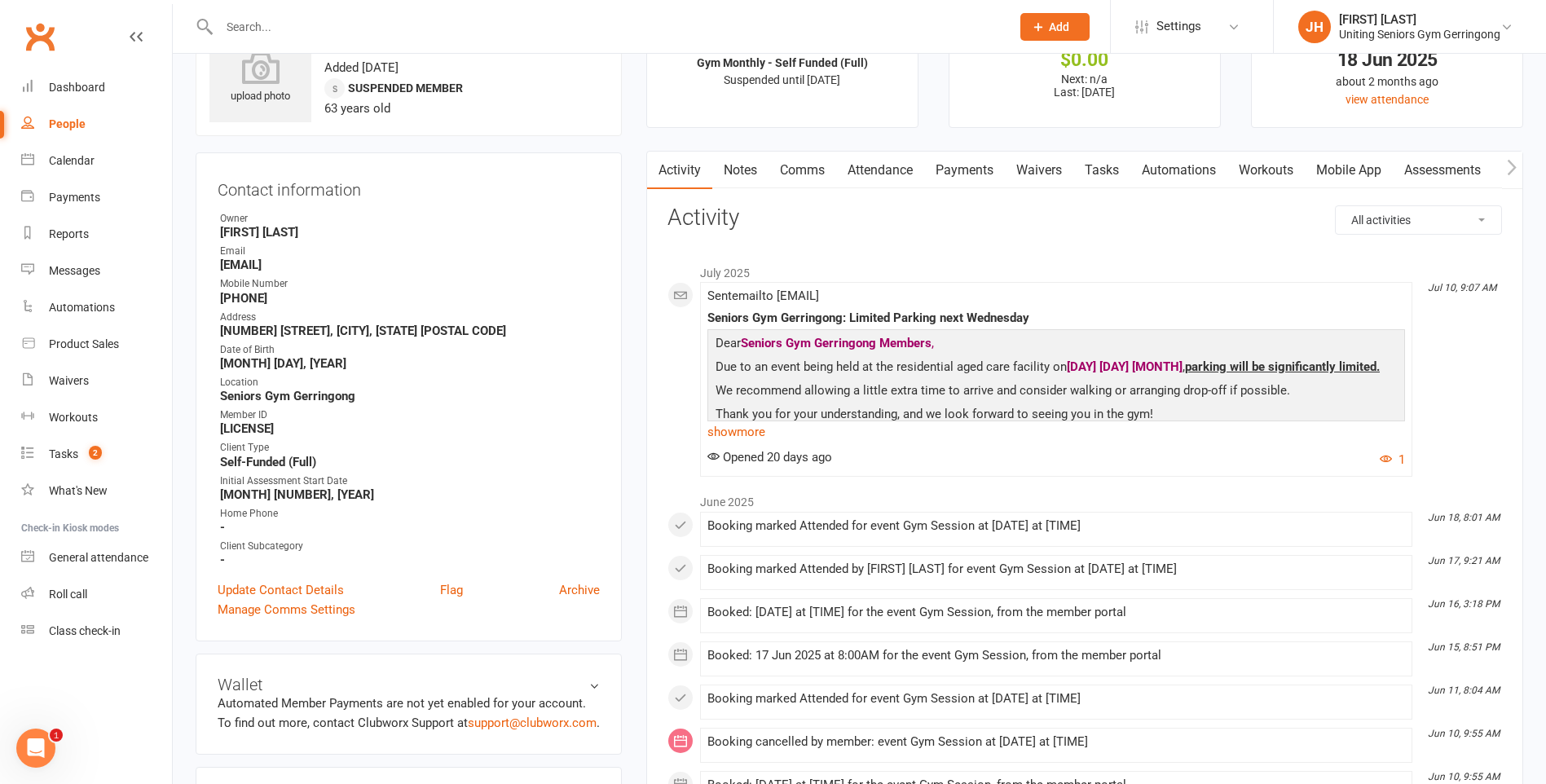 scroll, scrollTop: 0, scrollLeft: 0, axis: both 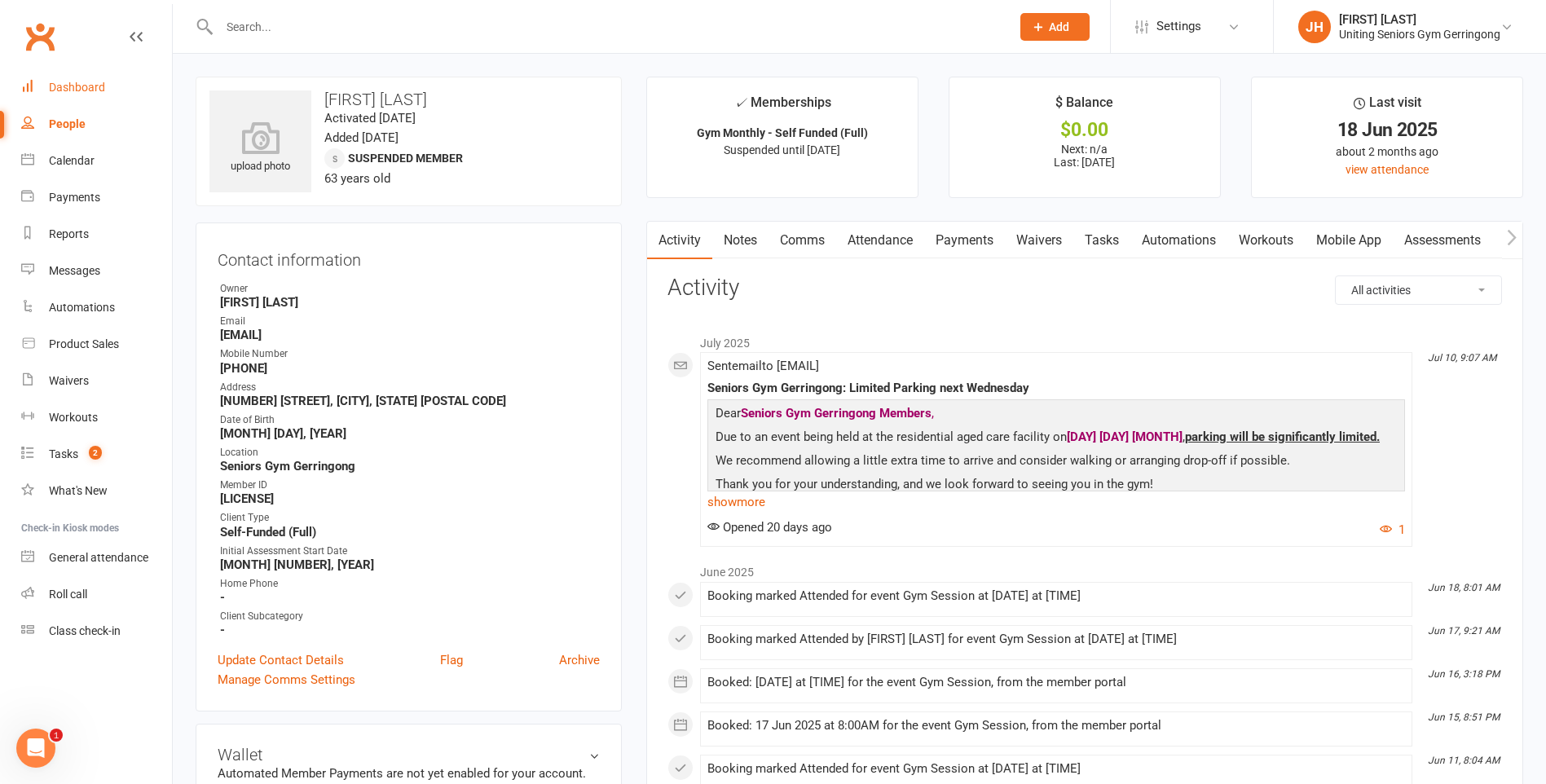 click on "Dashboard" at bounding box center [96, 87] 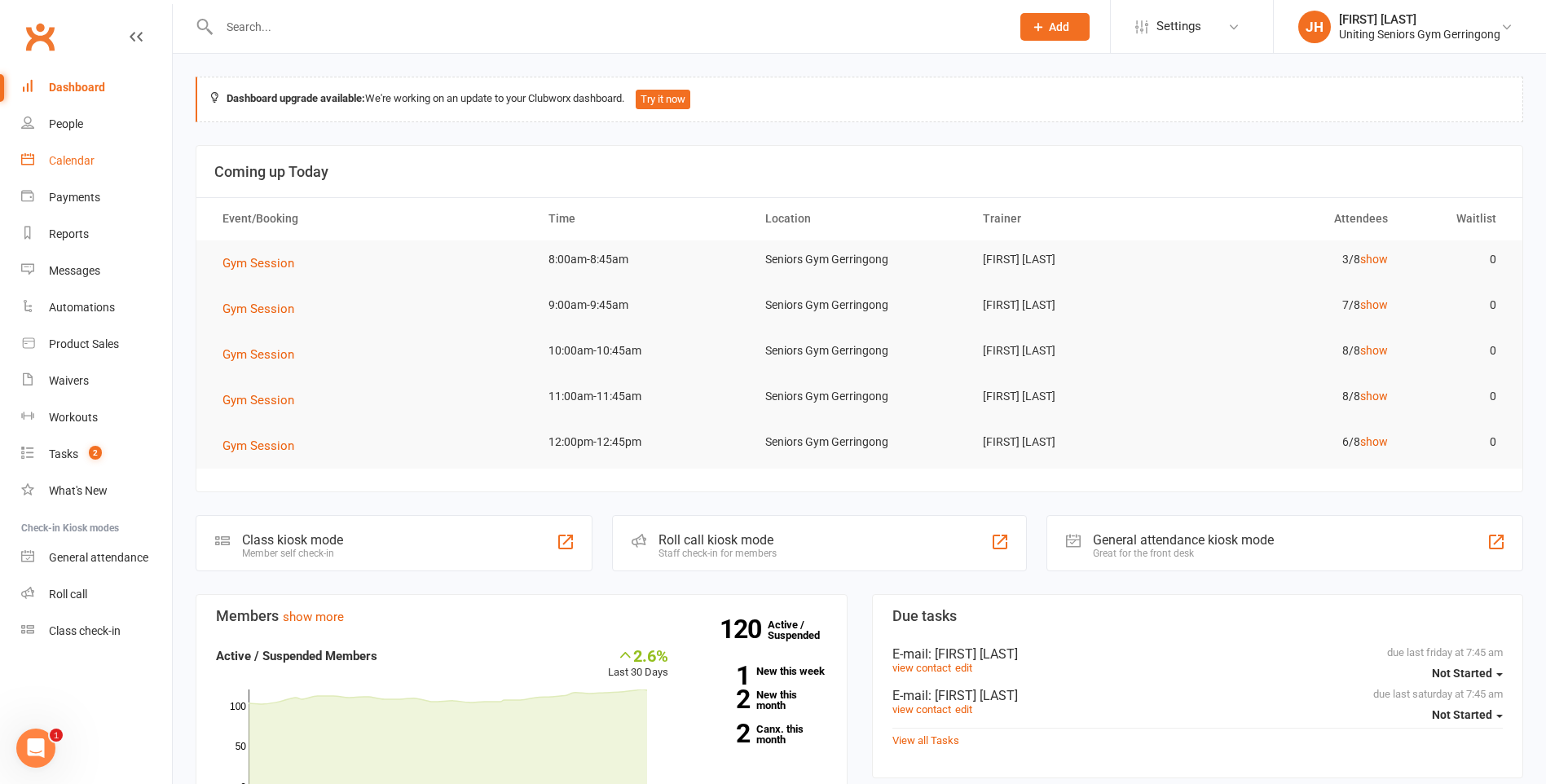 click on "Calendar" at bounding box center (96, 161) 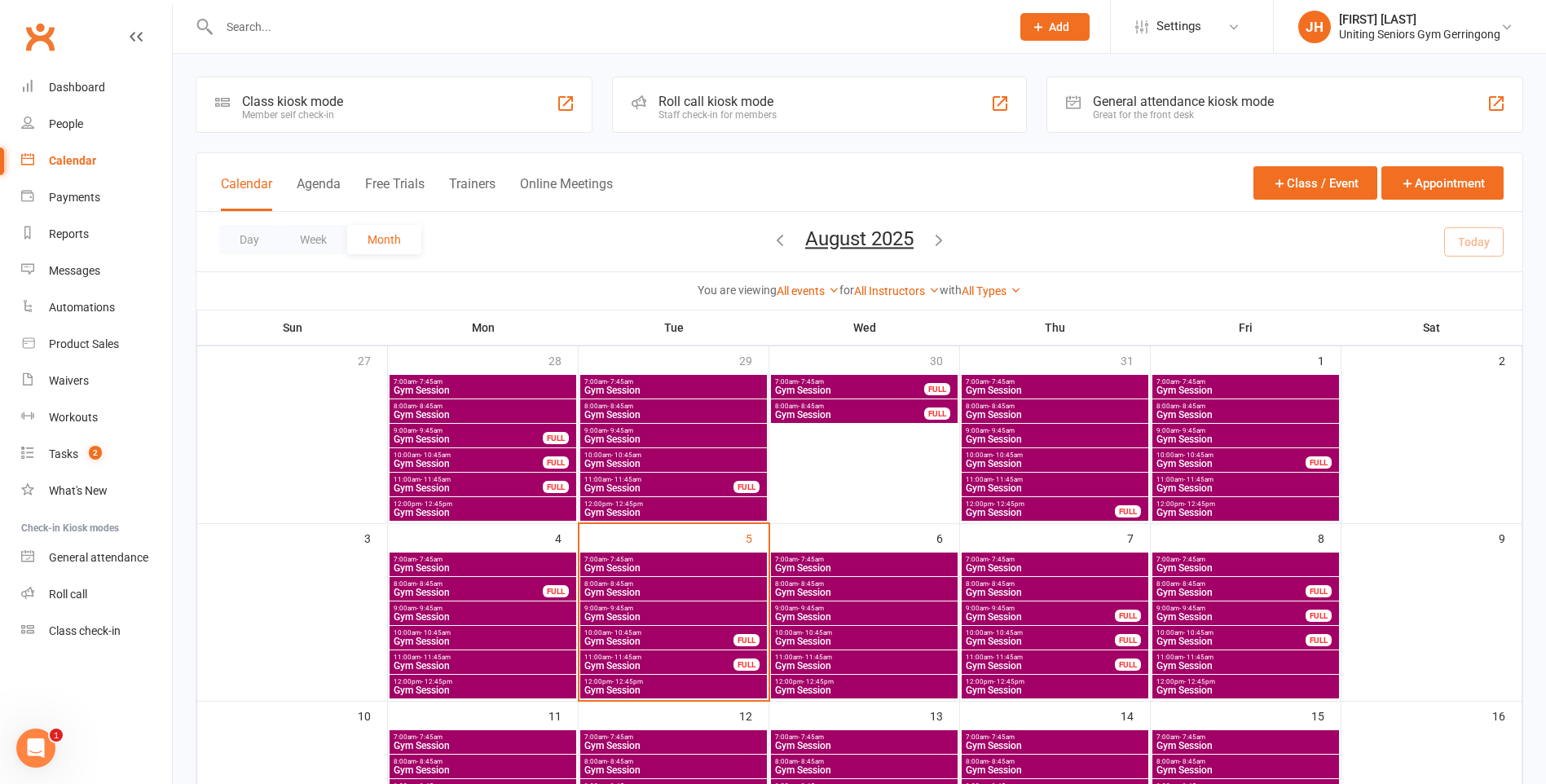 click on "12:00pm  - 12:45pm" at bounding box center (673, 681) 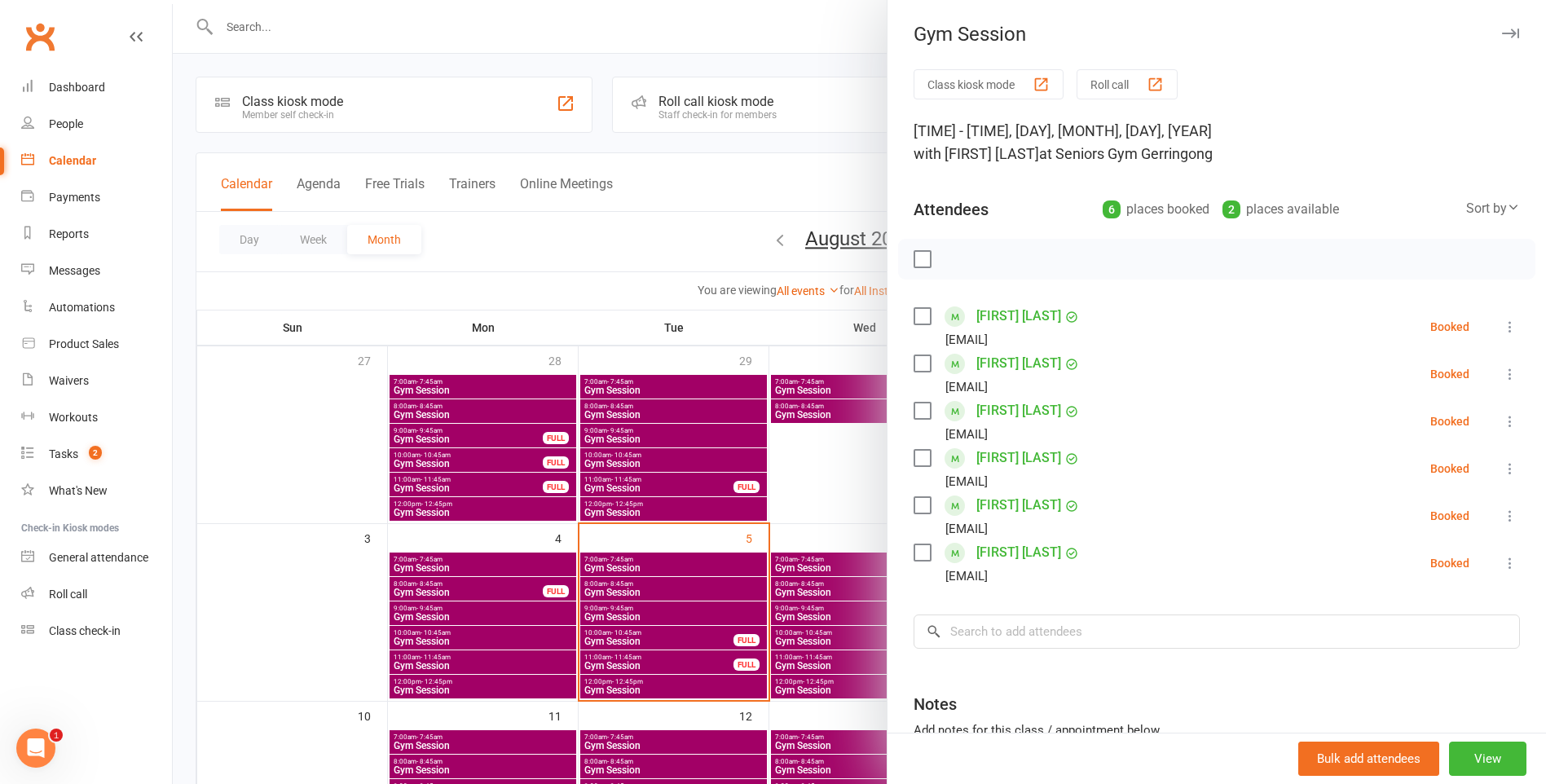 click at bounding box center [859, 392] 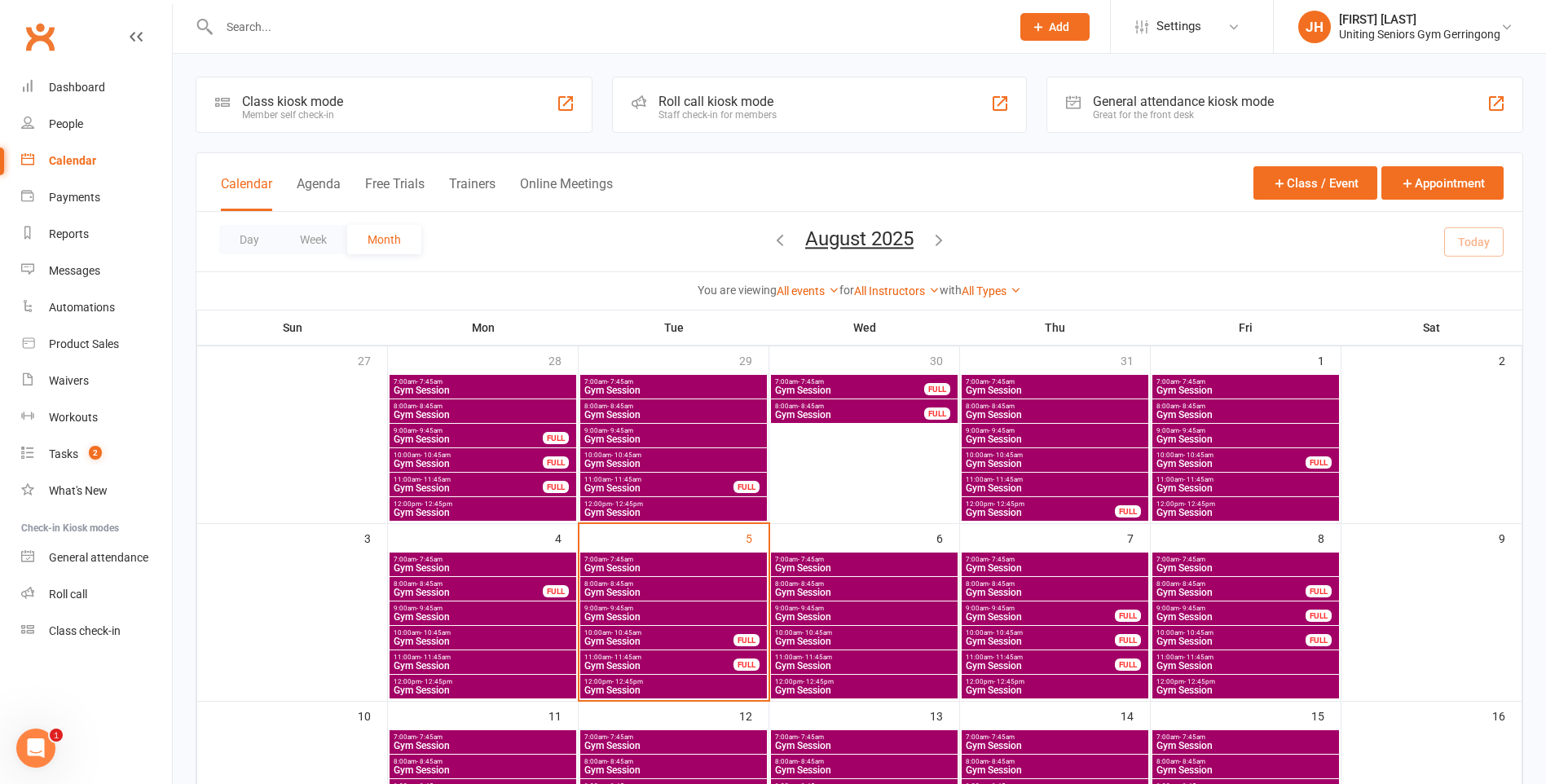 click on "Gym Session" at bounding box center (482, 690) 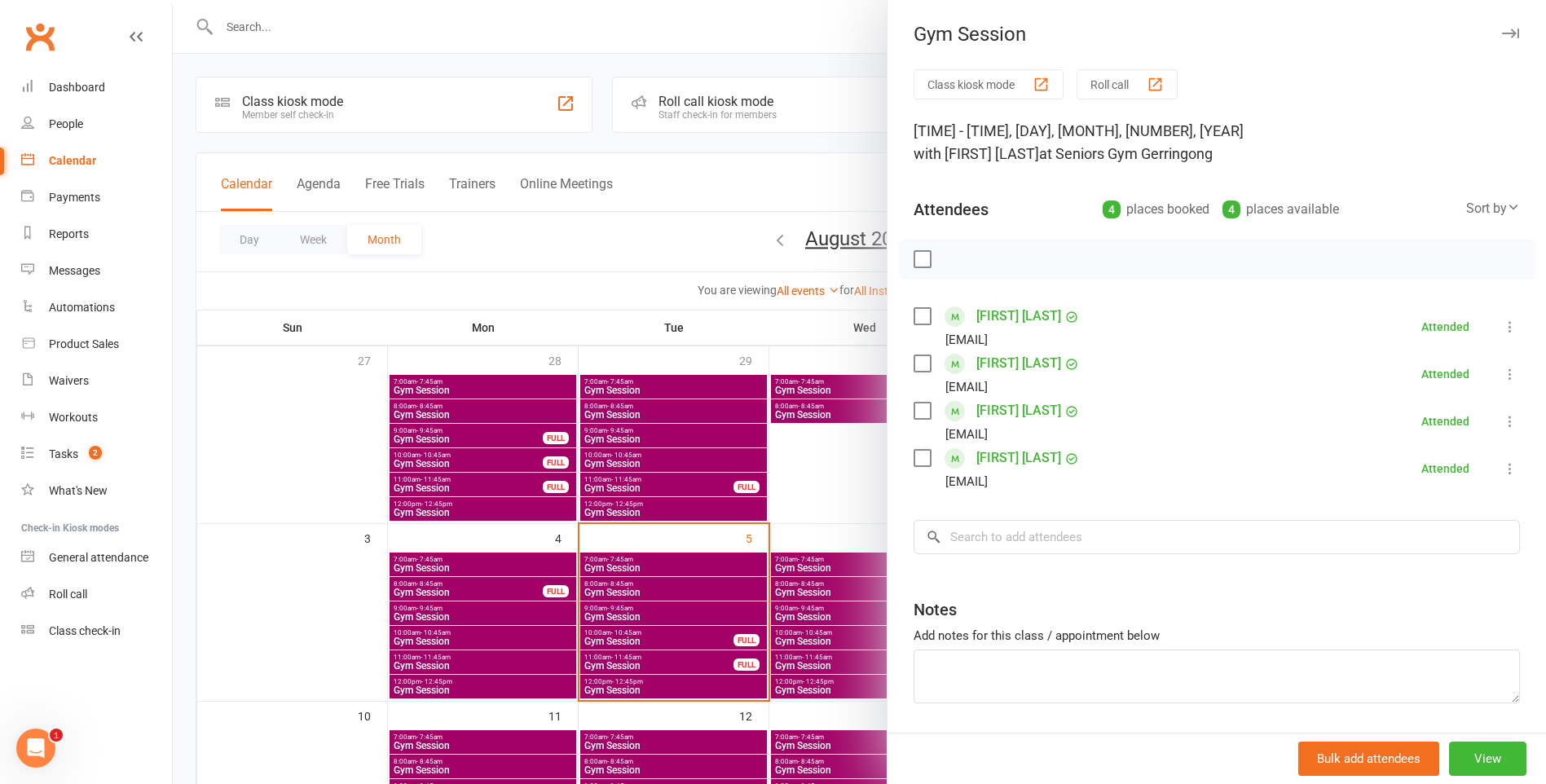 click at bounding box center [859, 392] 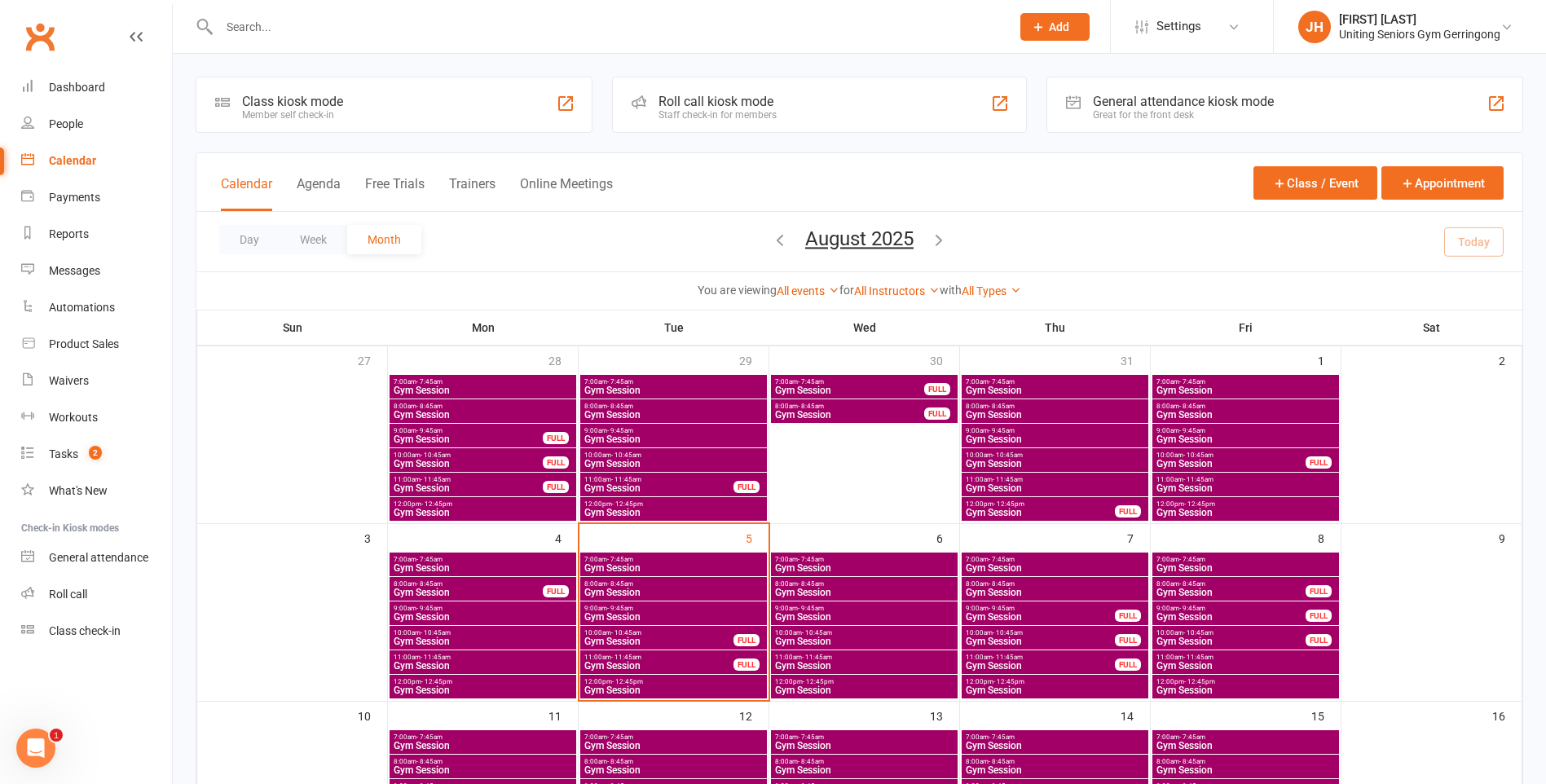 click on "Gym Session" at bounding box center [482, 666] 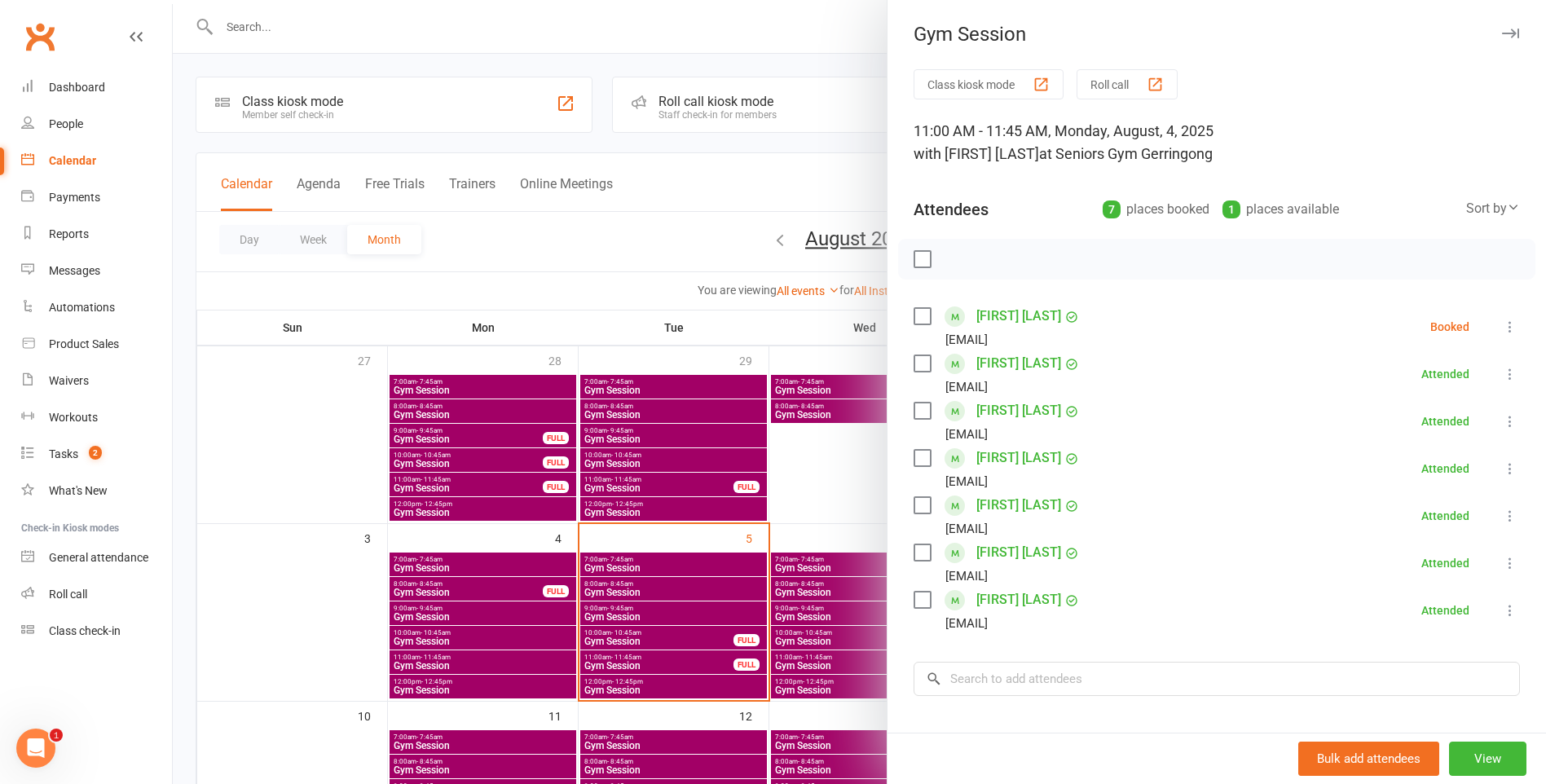 click at bounding box center [1510, 327] 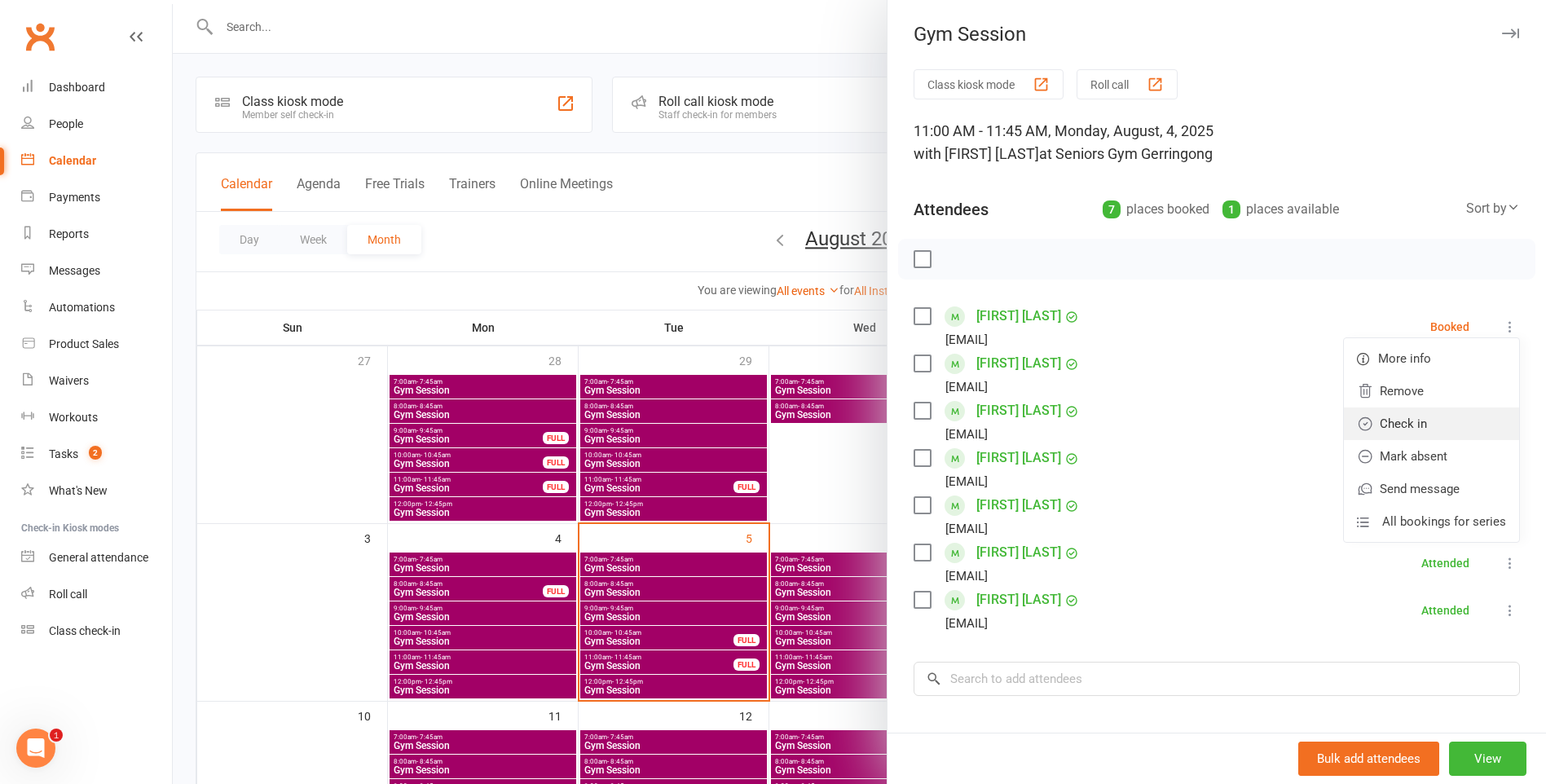 click on "Check in" at bounding box center [1431, 424] 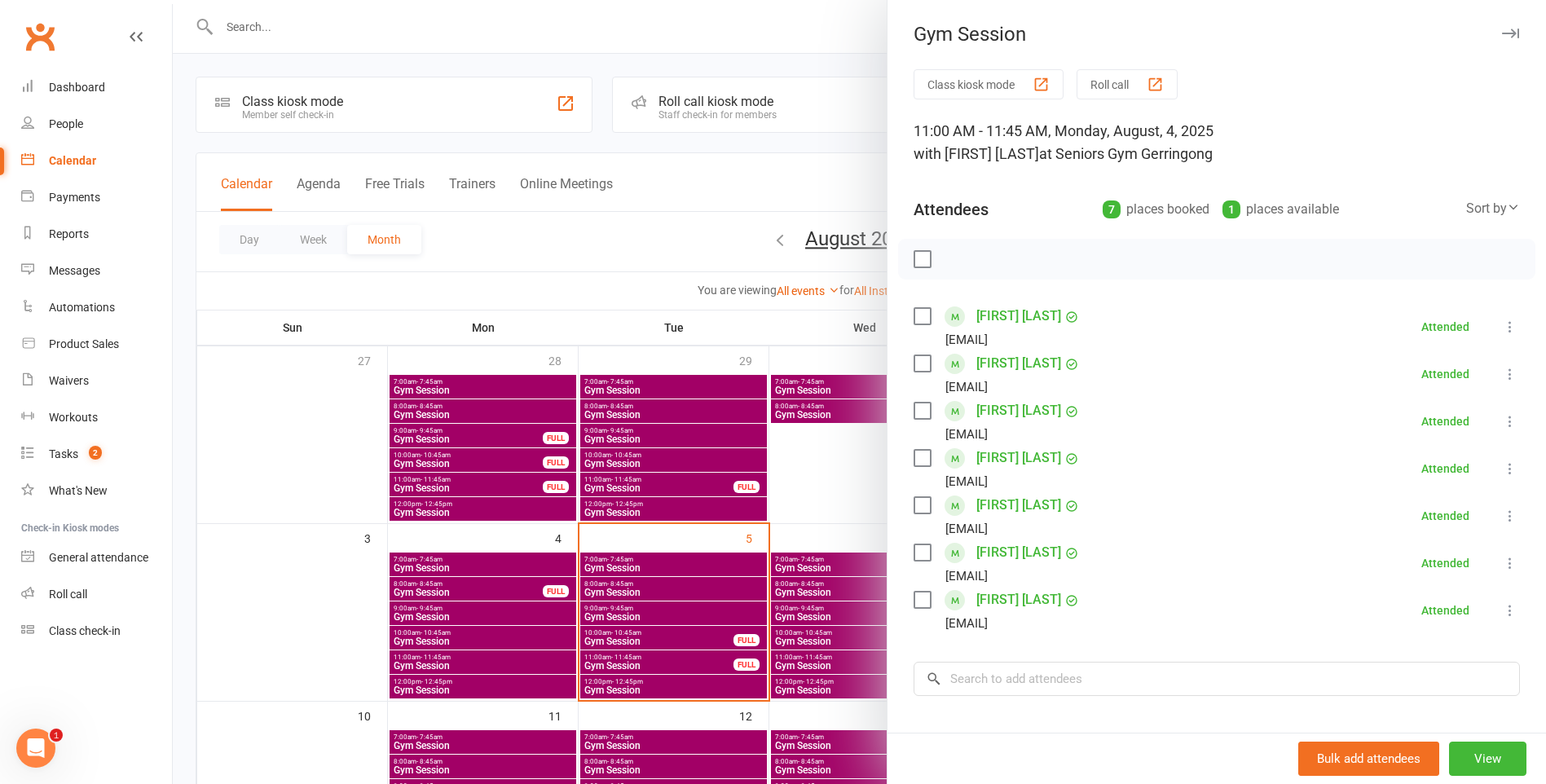 click at bounding box center (859, 392) 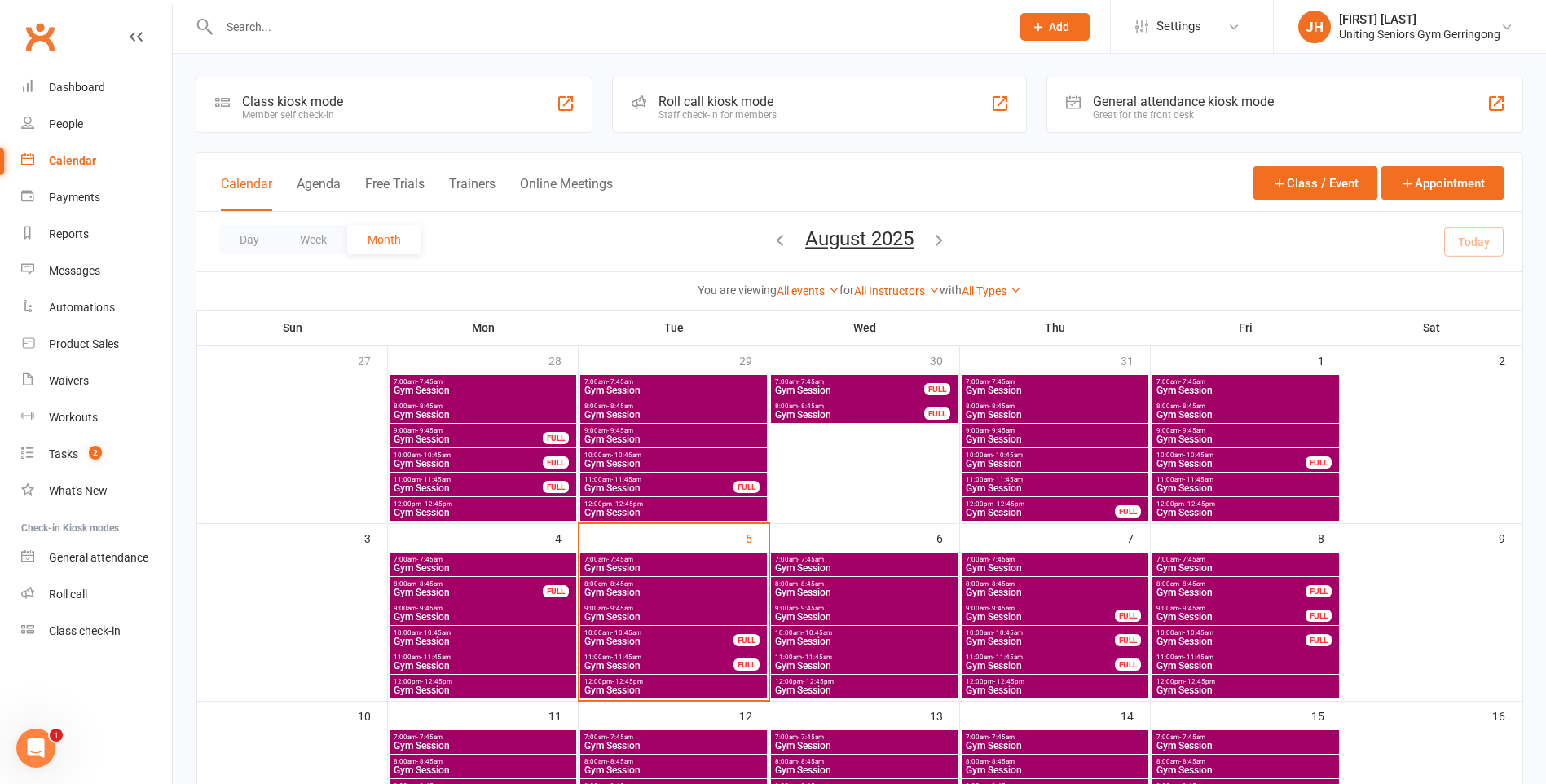 click on "Gym Session" at bounding box center [482, 641] 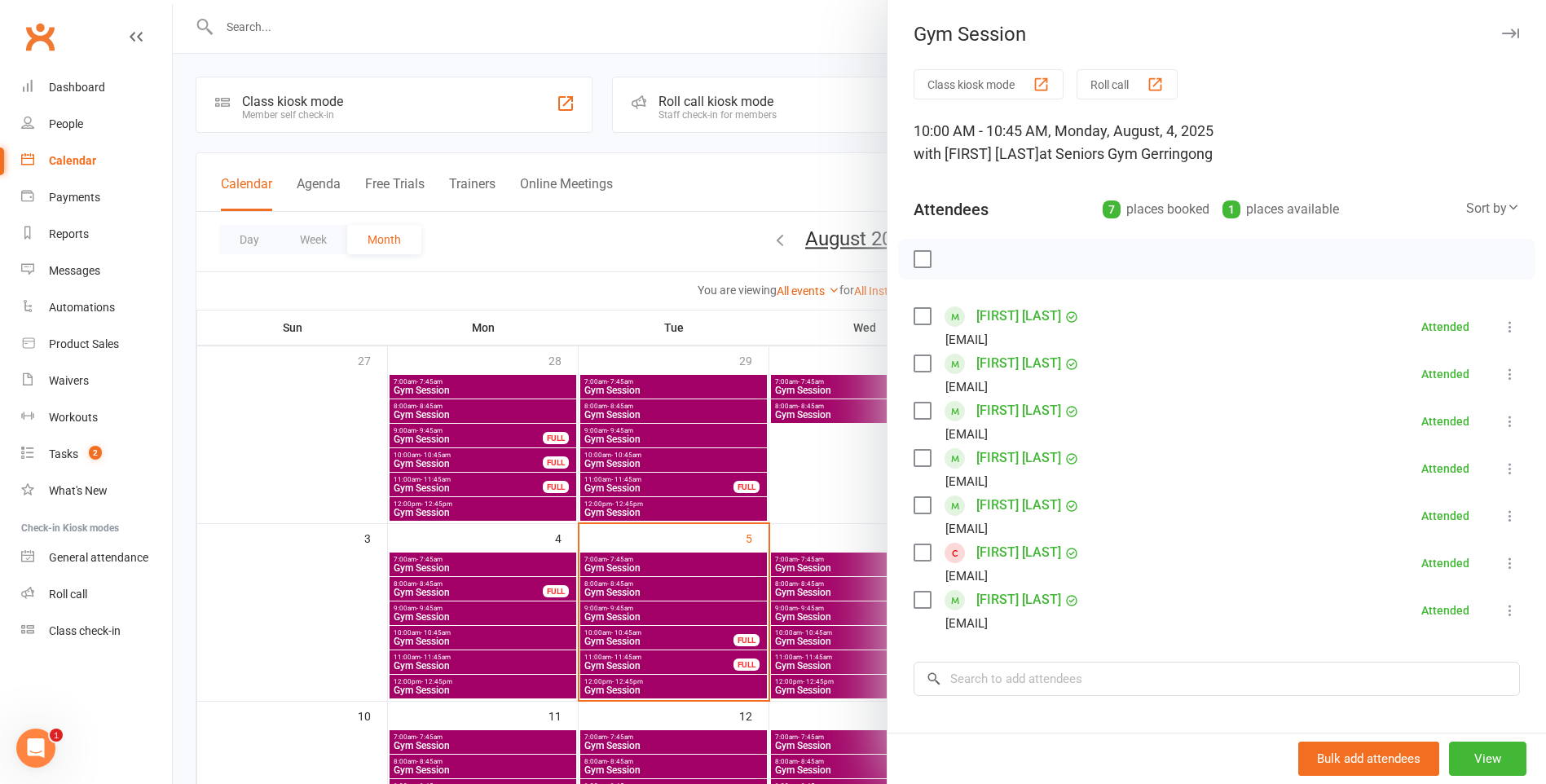 scroll, scrollTop: 81, scrollLeft: 0, axis: vertical 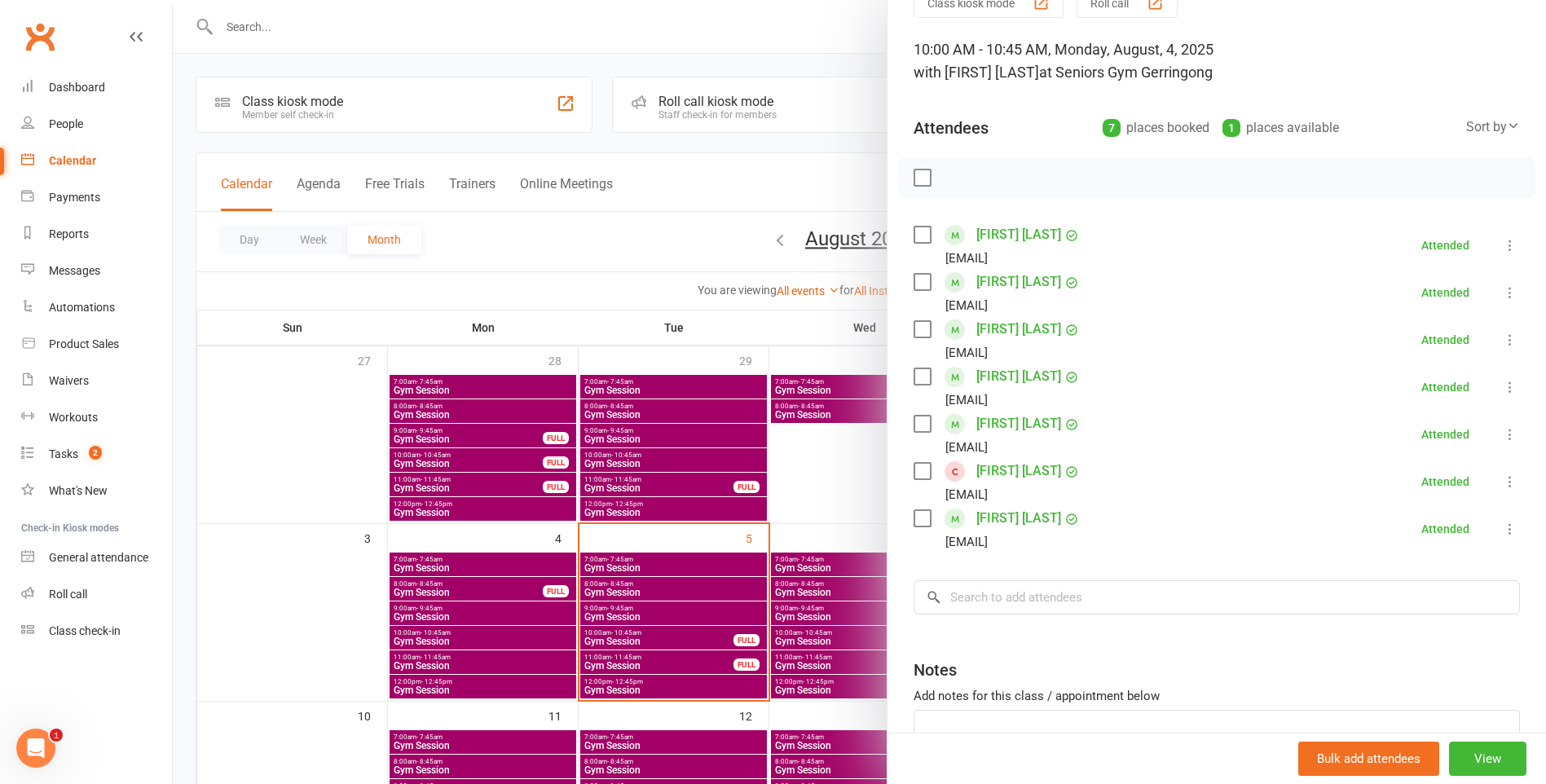 click at bounding box center [859, 392] 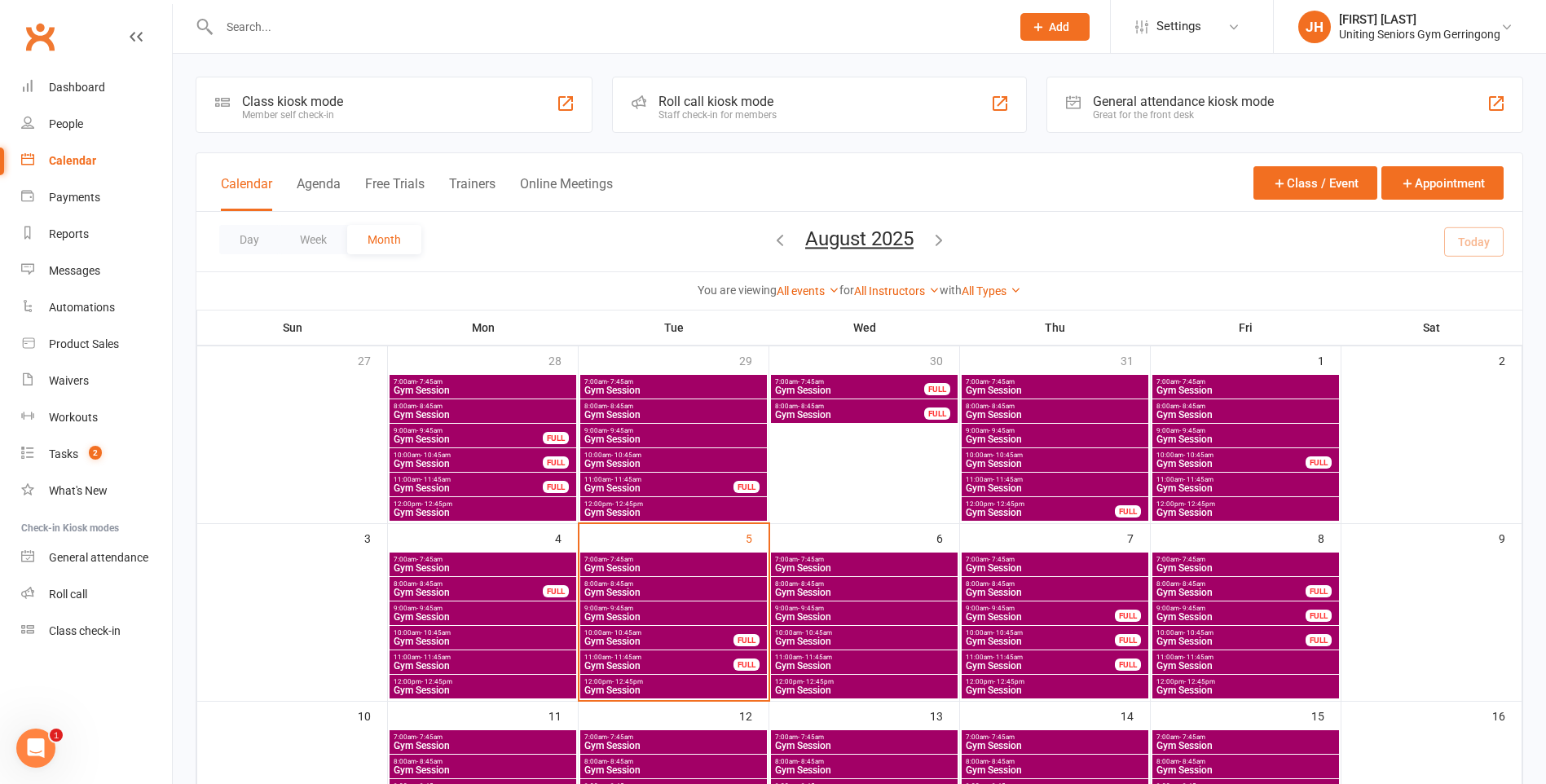 click on "Gym Session" at bounding box center (482, 617) 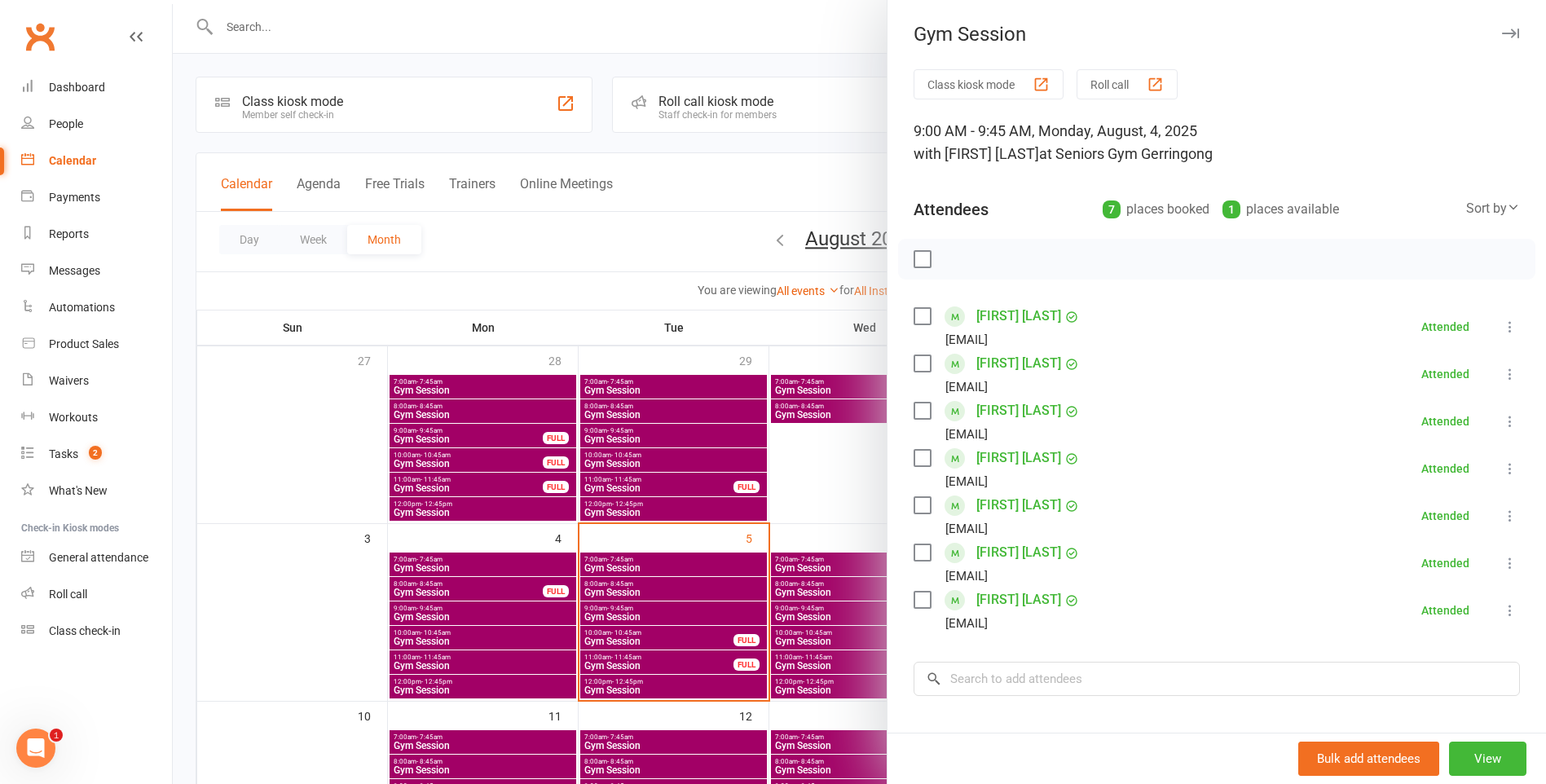 click at bounding box center (859, 392) 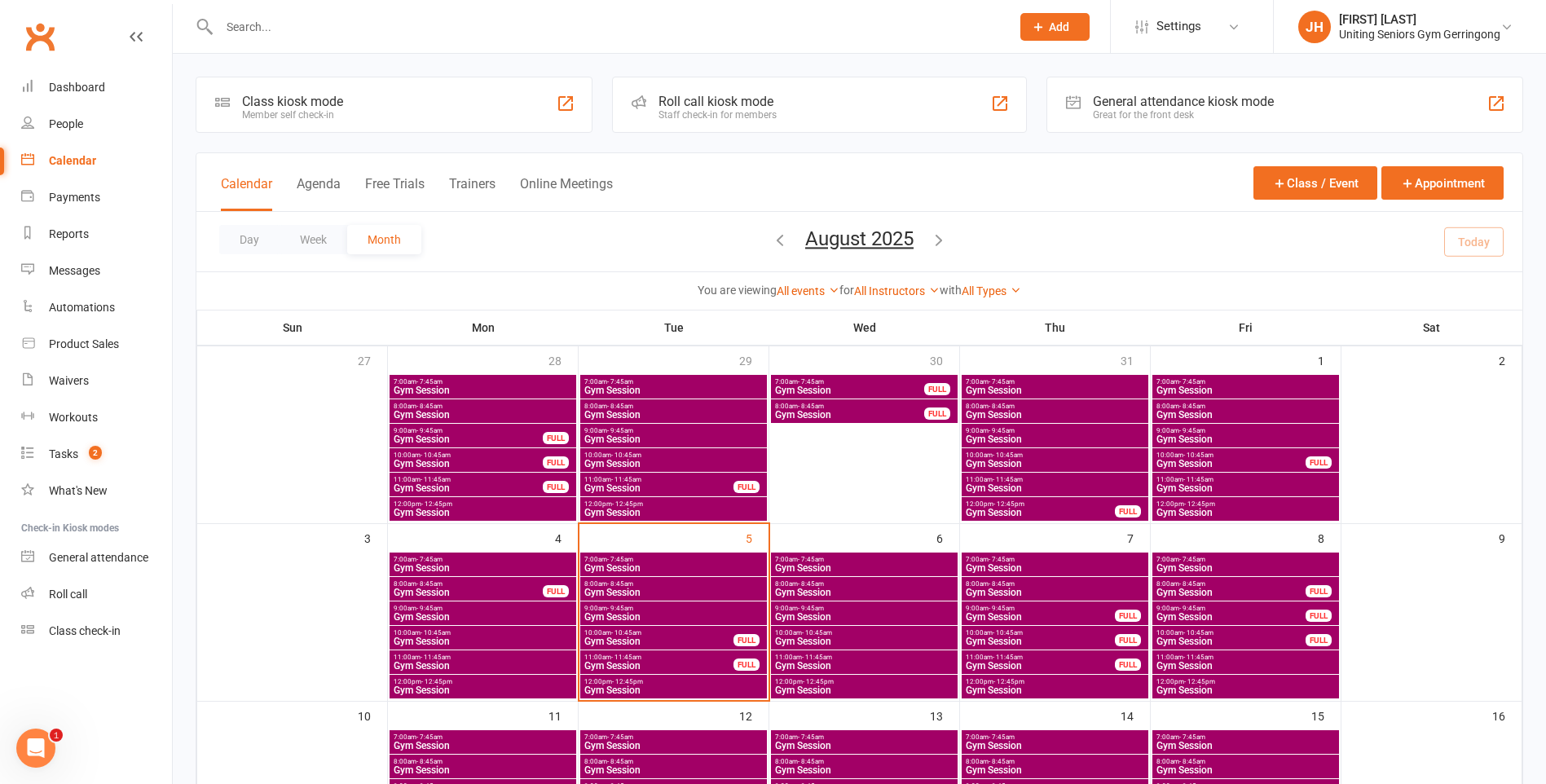 click on "Gym Session" at bounding box center [673, 617] 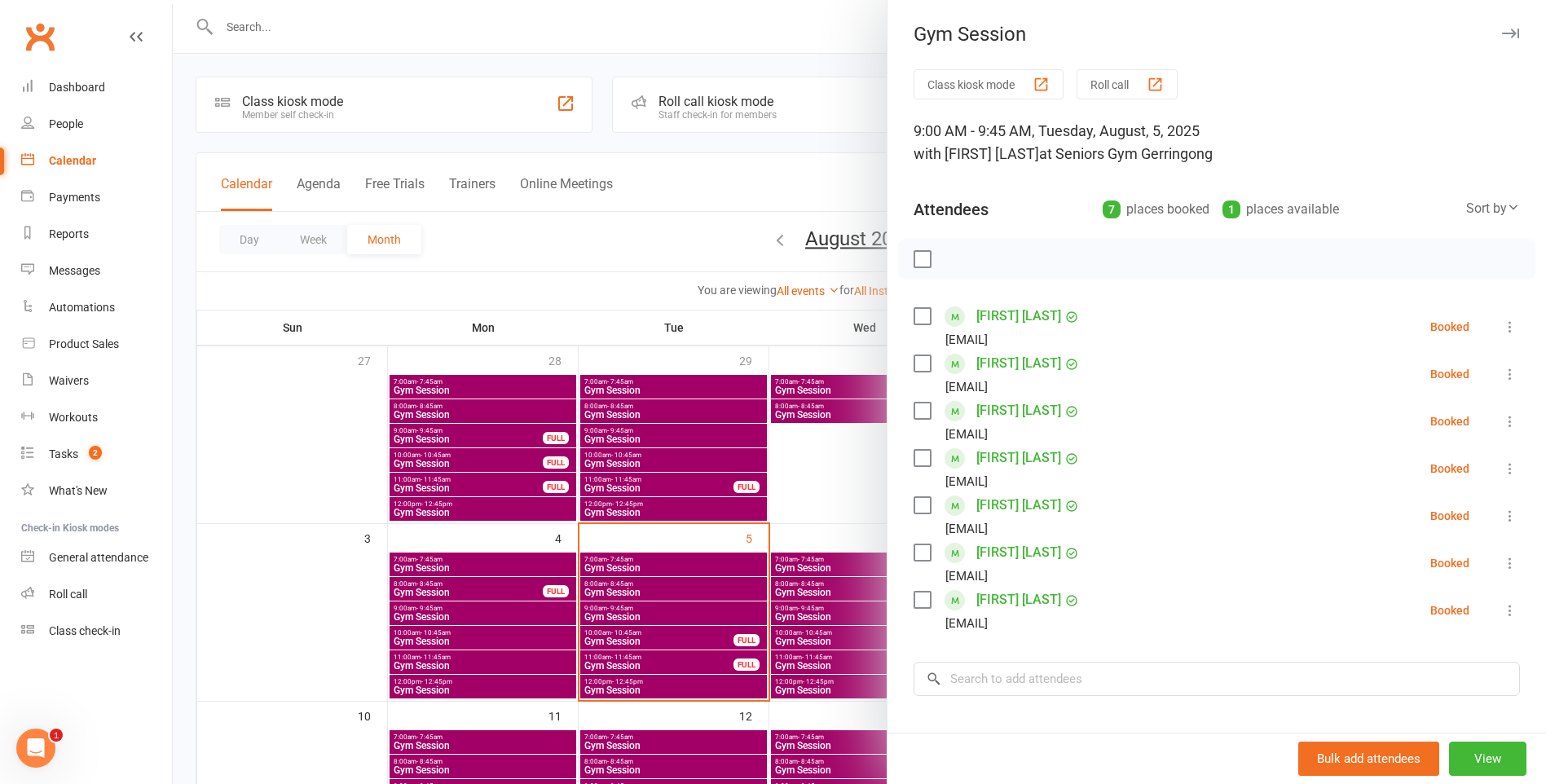 click at bounding box center (1510, 421) 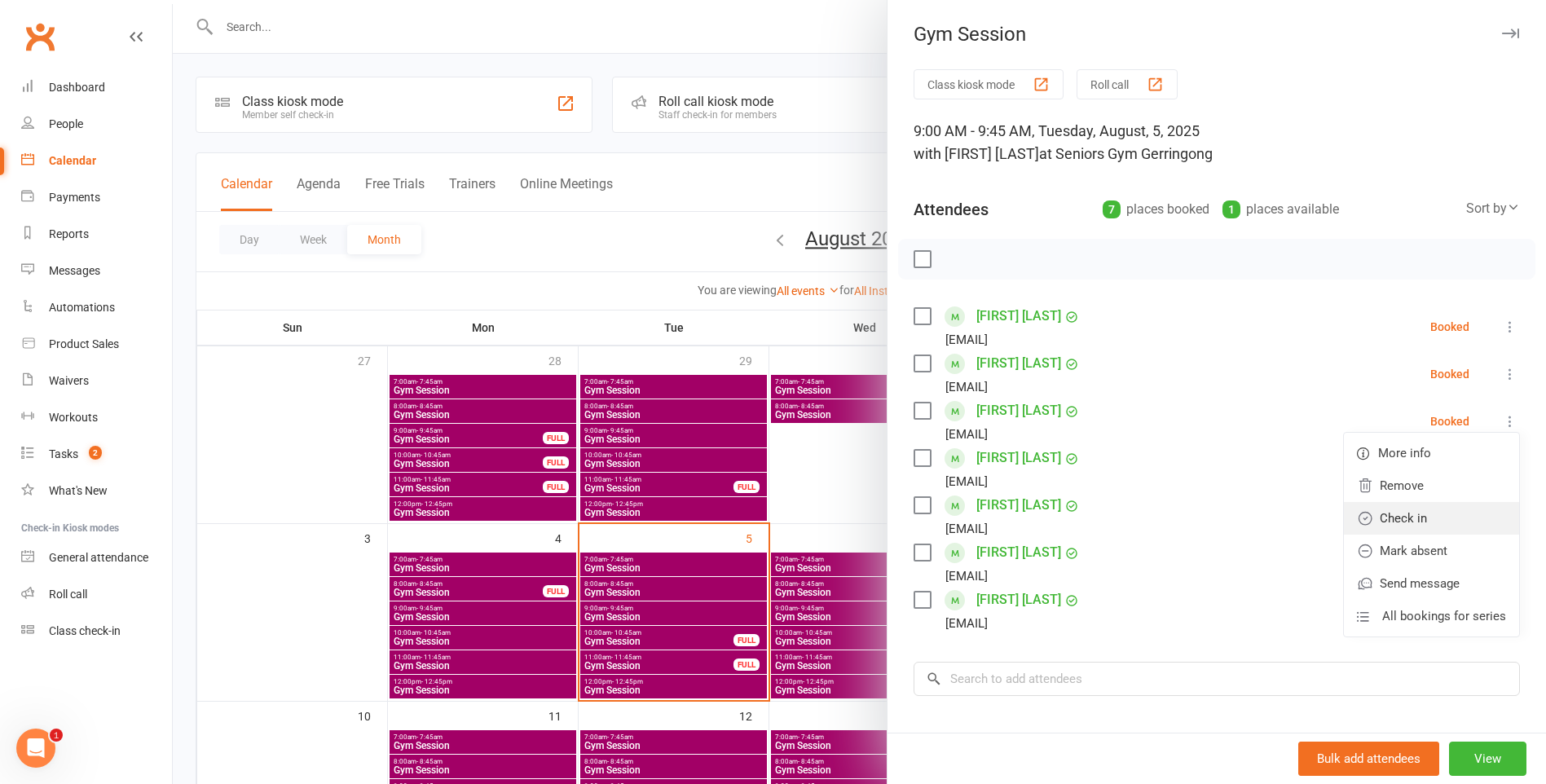 click on "Check in" at bounding box center [1431, 518] 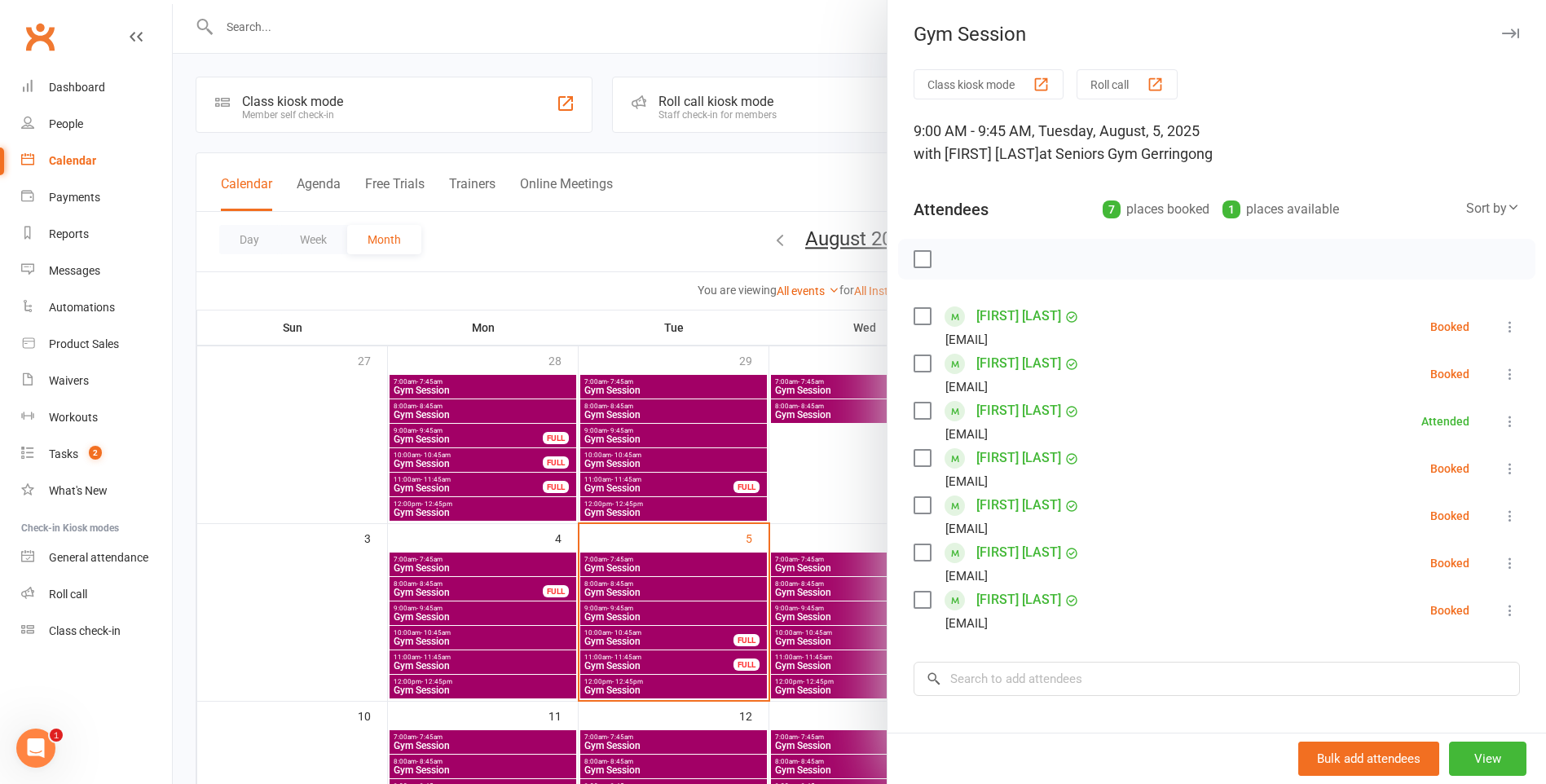 click at bounding box center [859, 392] 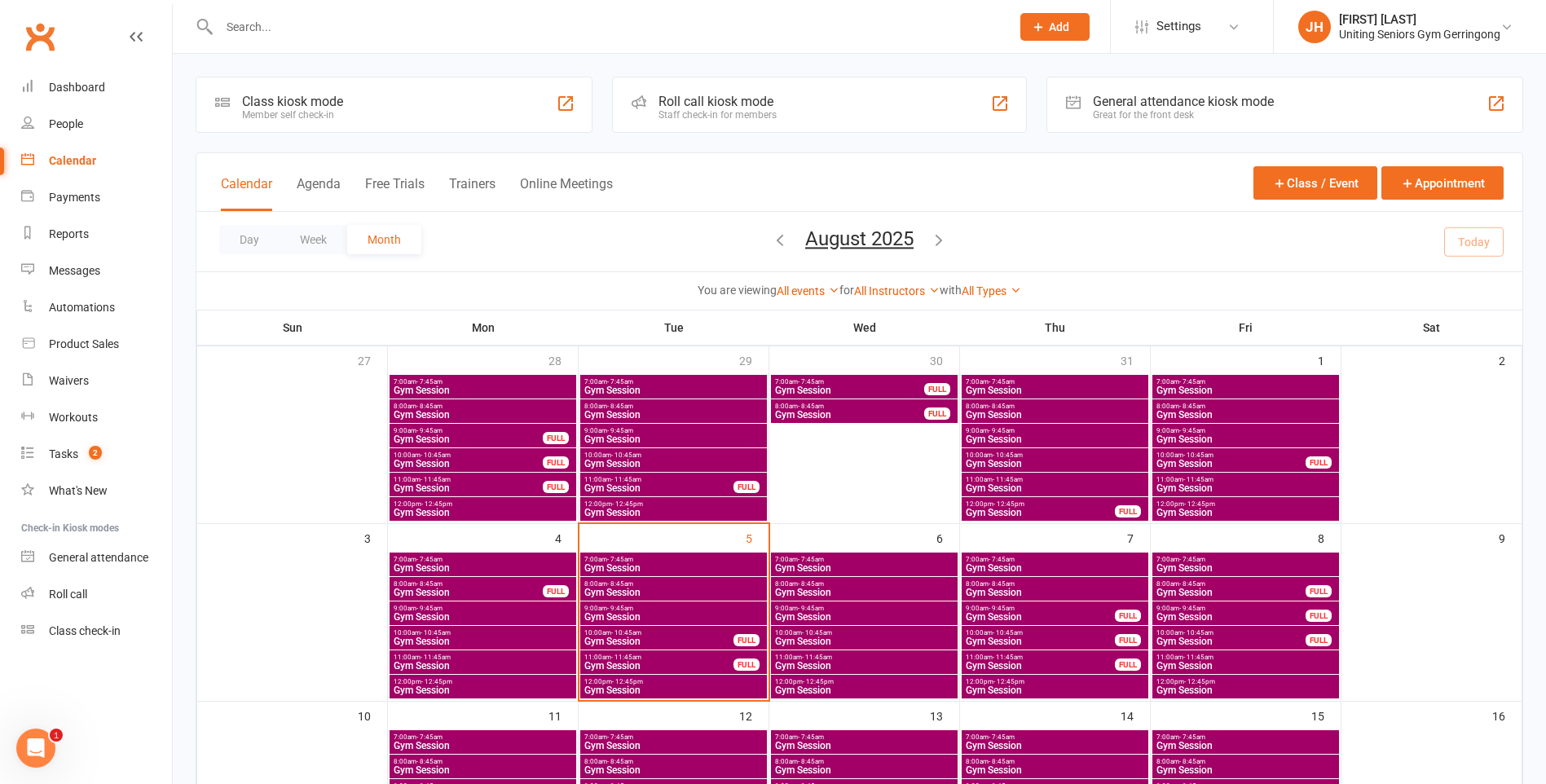 click on "Gym Session" at bounding box center (673, 592) 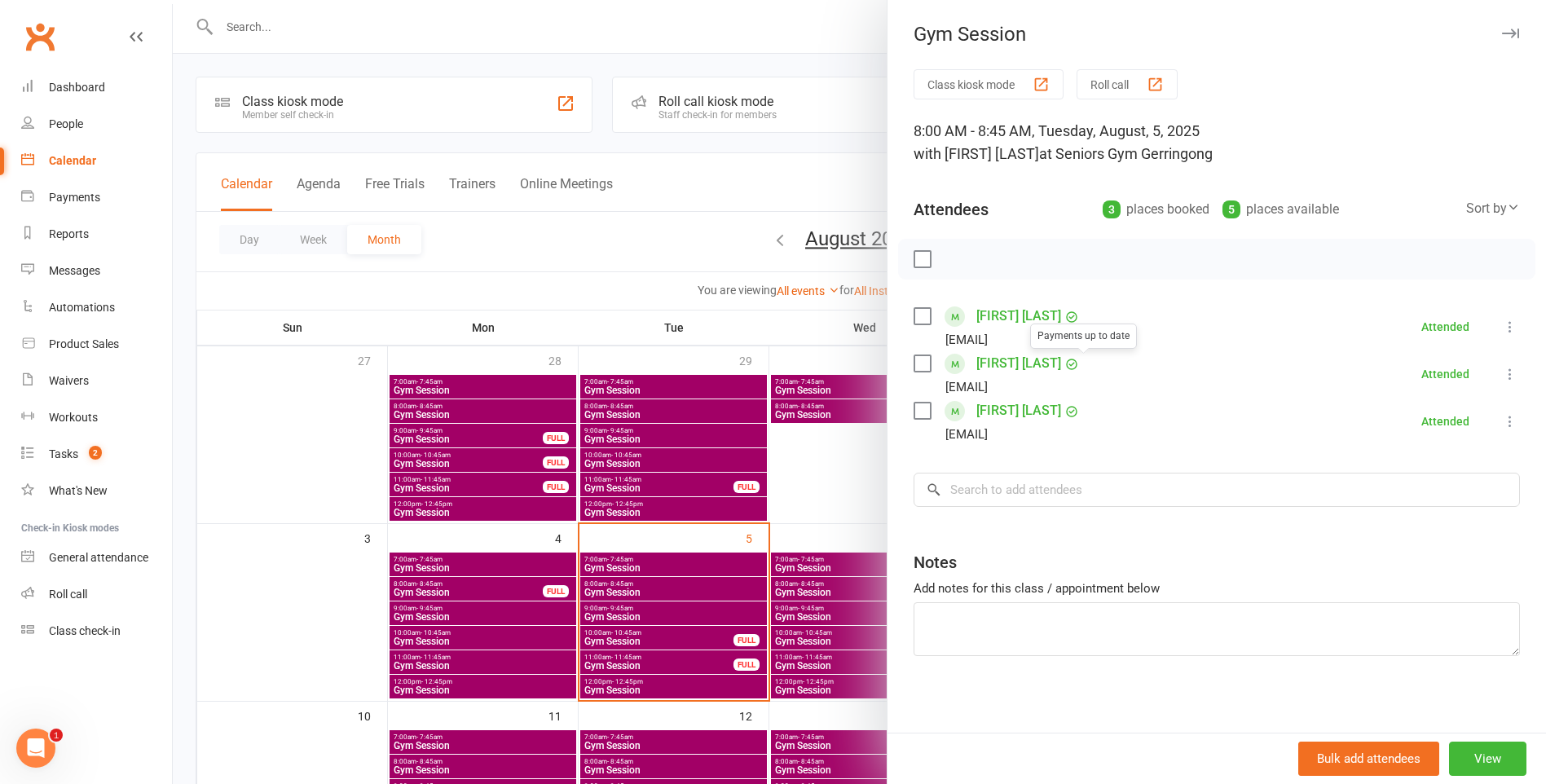 click at bounding box center (859, 392) 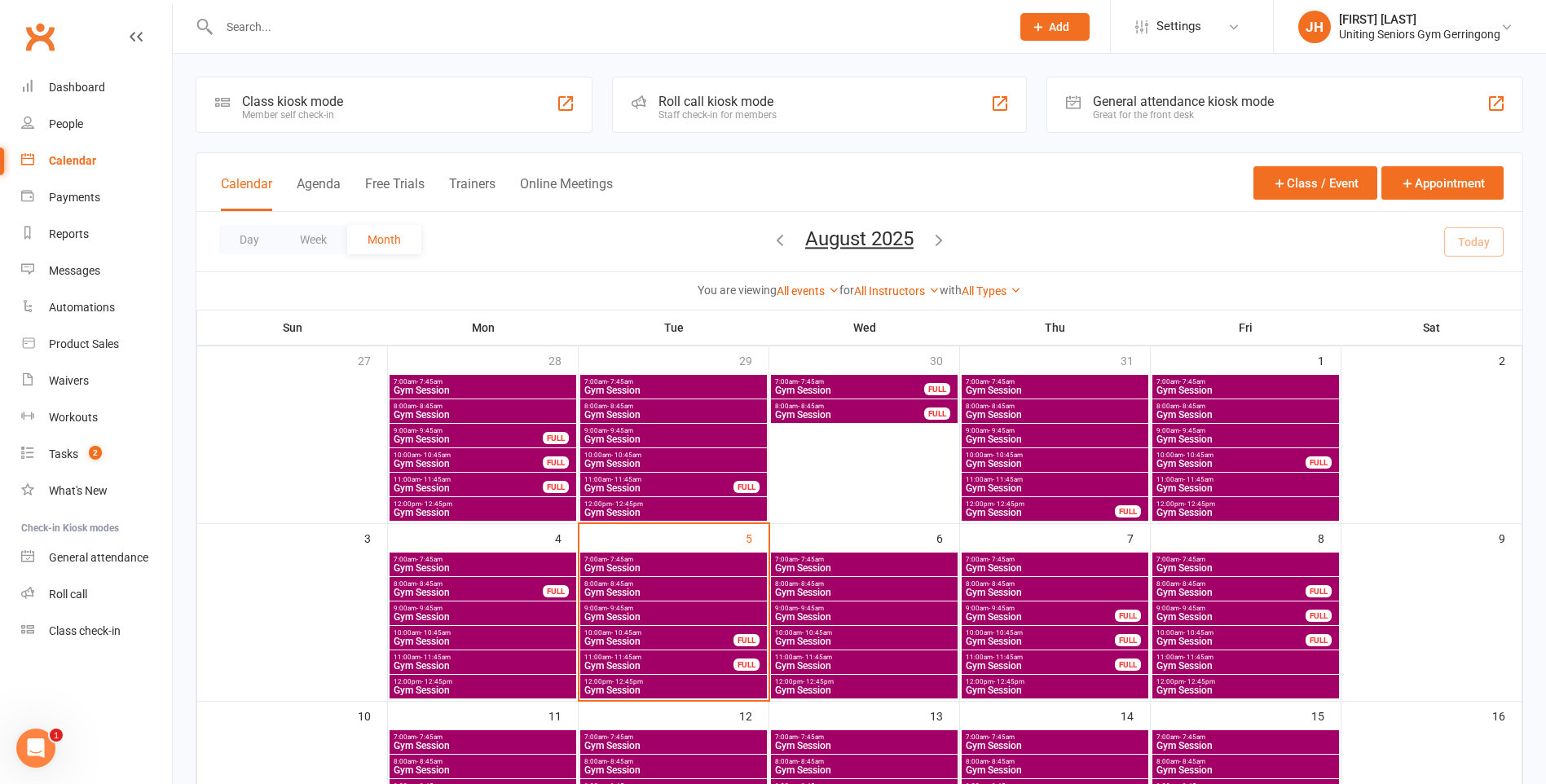 click on "Gym Session" at bounding box center [673, 617] 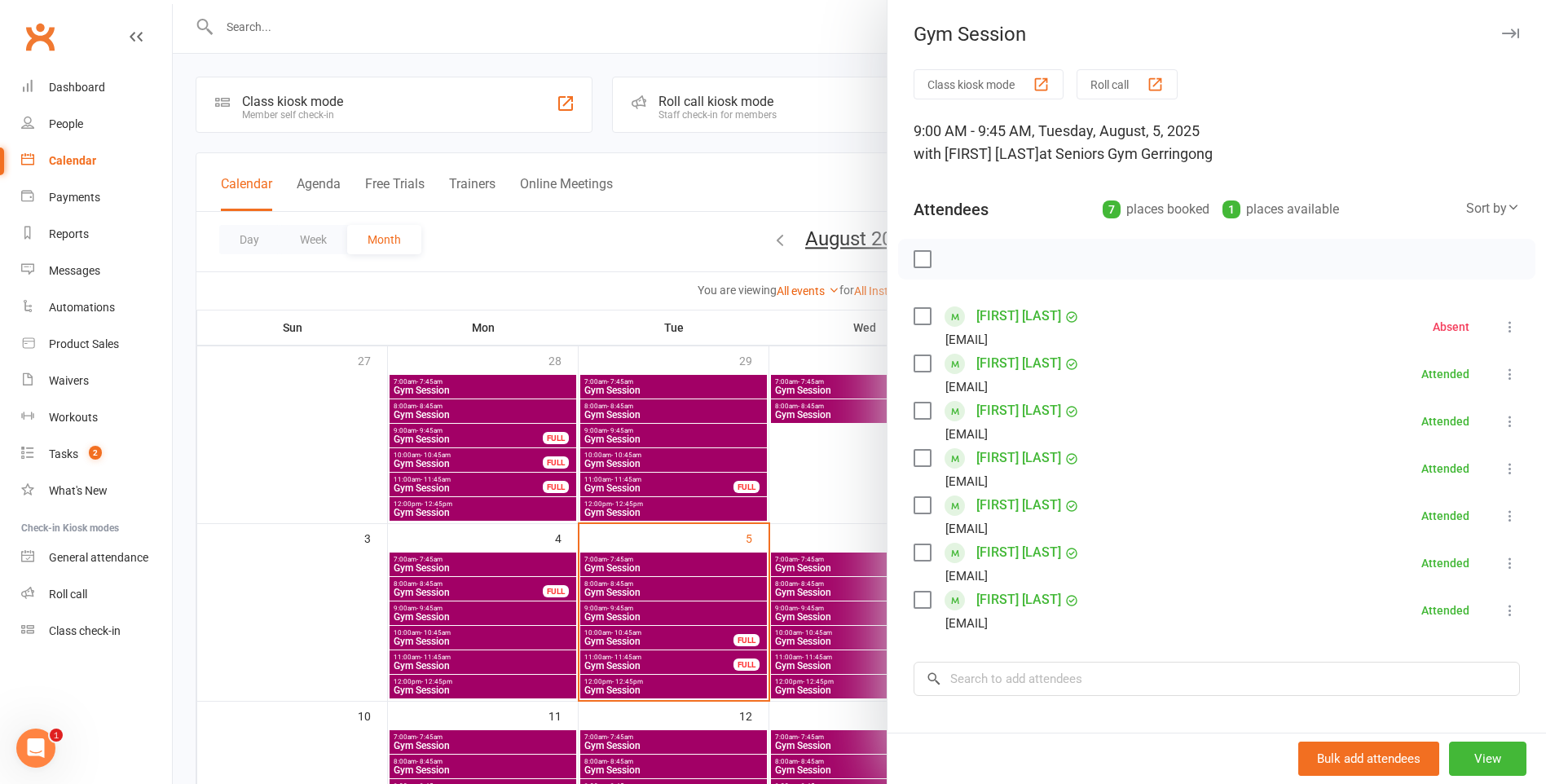 click at bounding box center [859, 392] 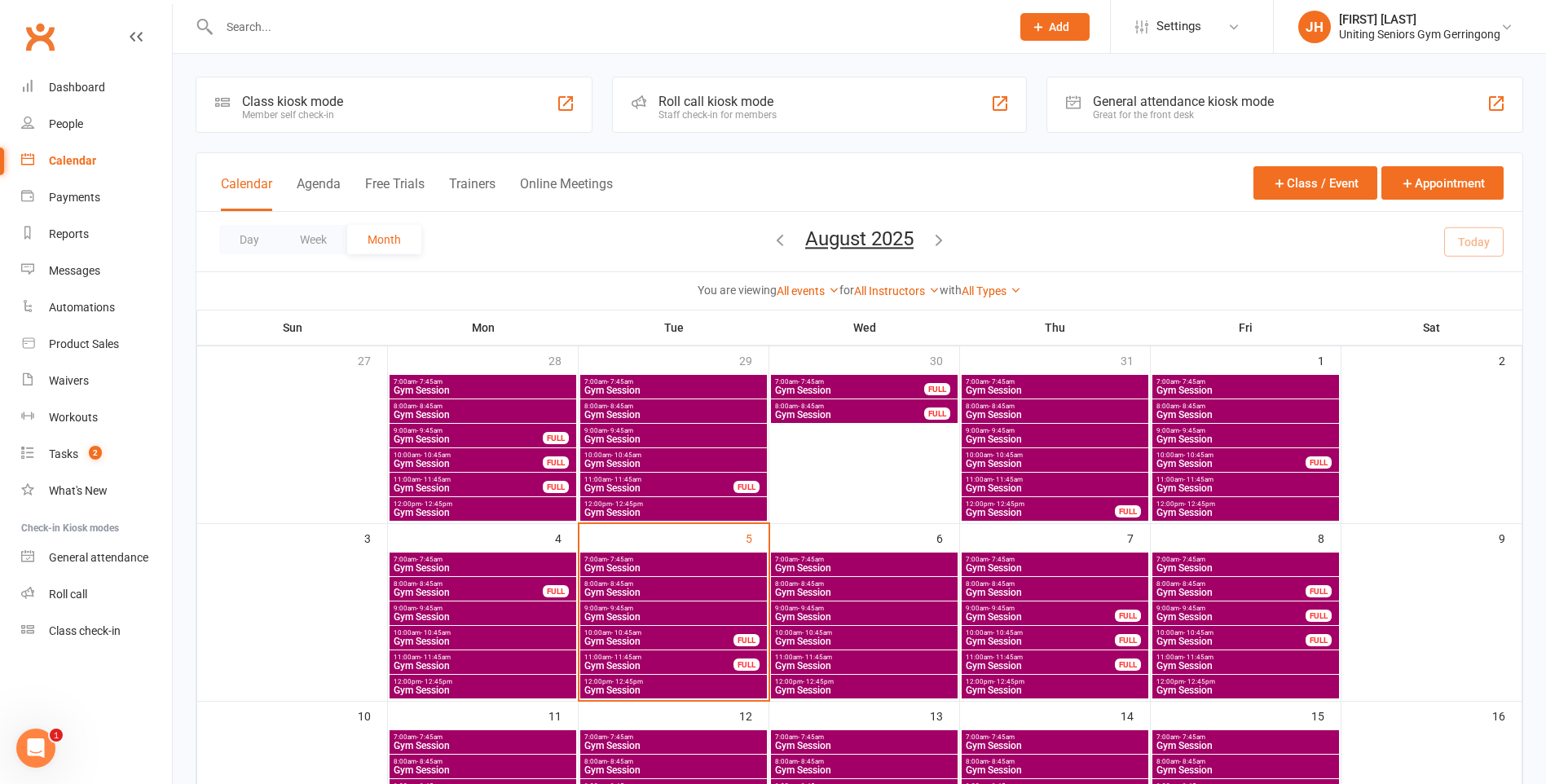 click on "10:00am  - 10:45am" at bounding box center (658, 632) 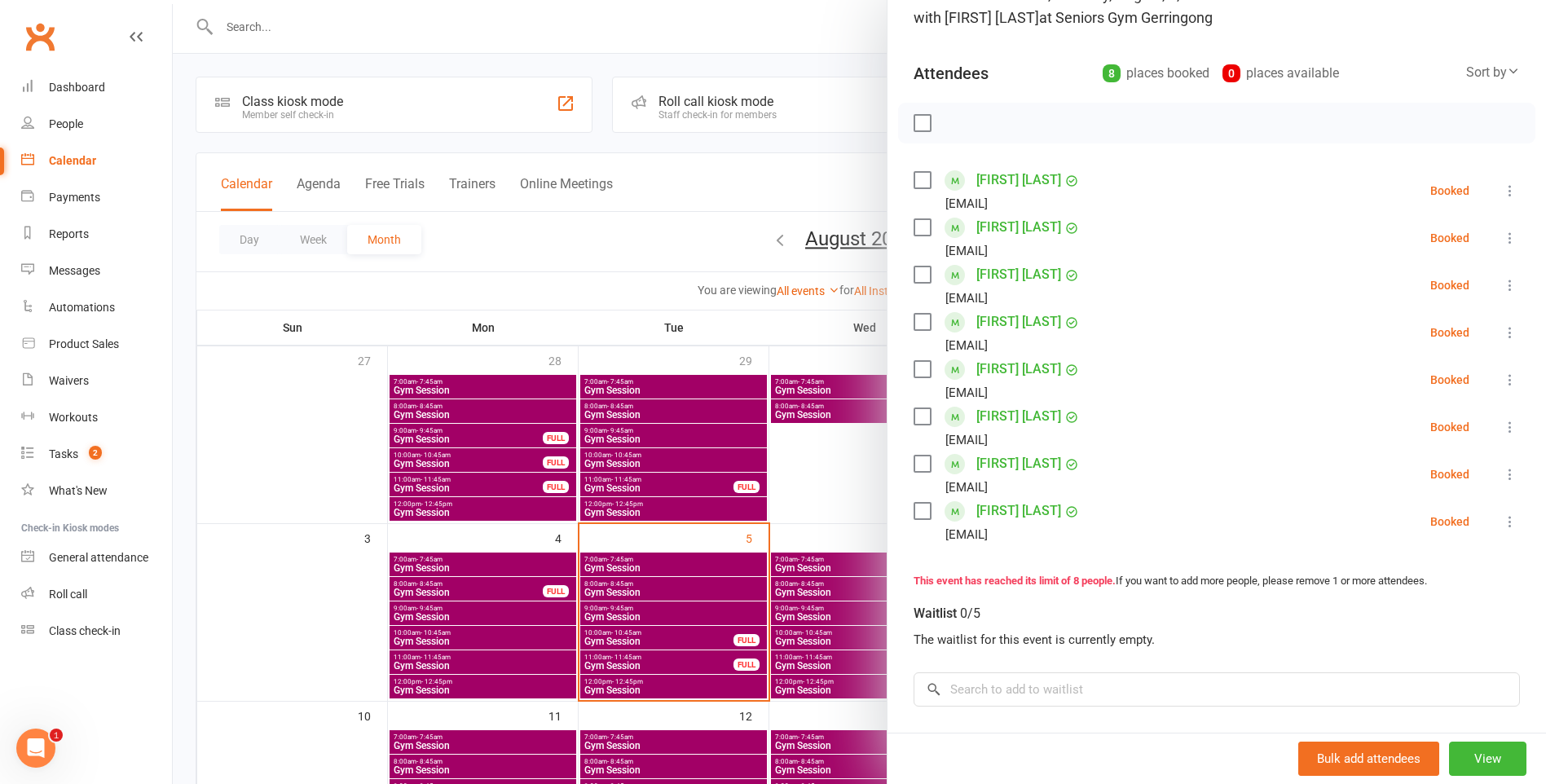 scroll, scrollTop: 163, scrollLeft: 0, axis: vertical 